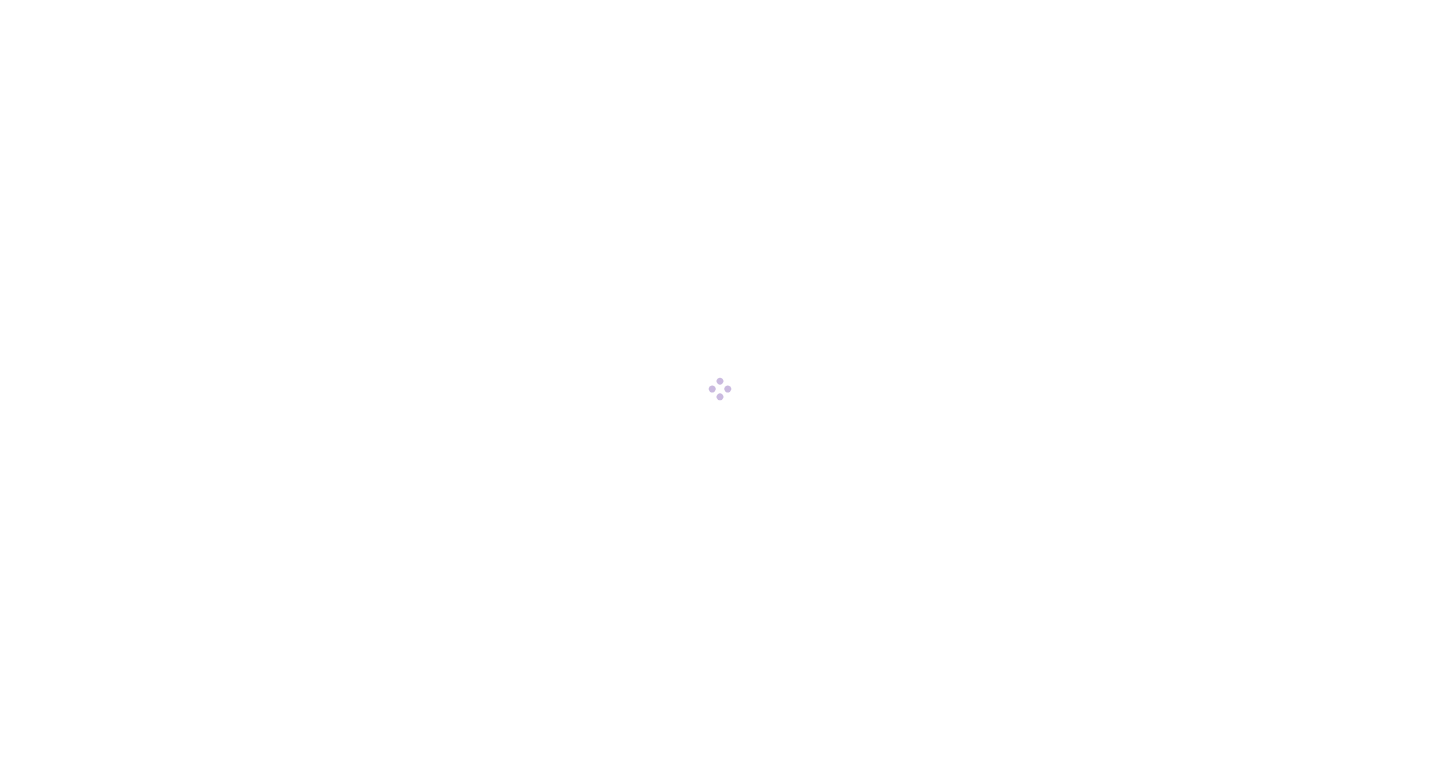 scroll, scrollTop: 0, scrollLeft: 0, axis: both 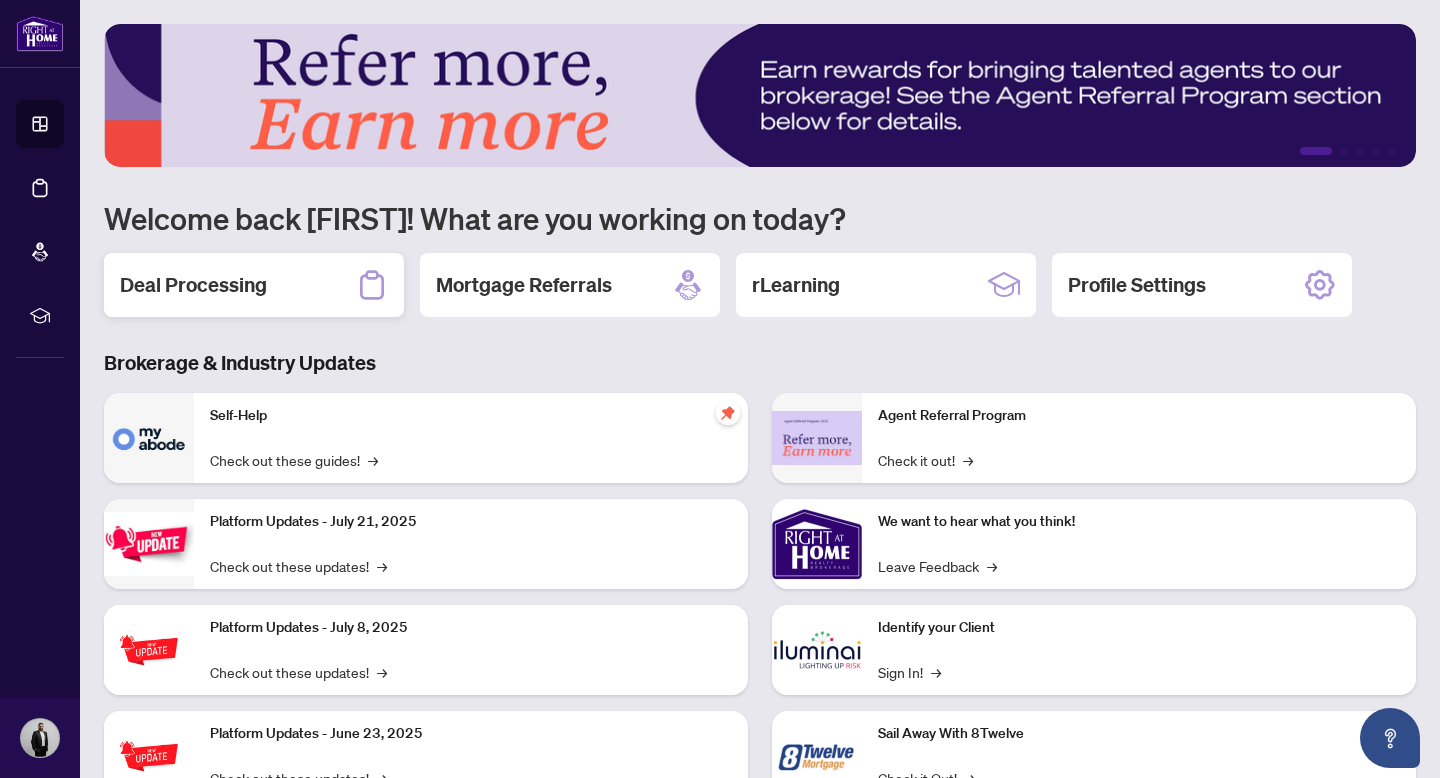 click on "Deal Processing" at bounding box center (254, 285) 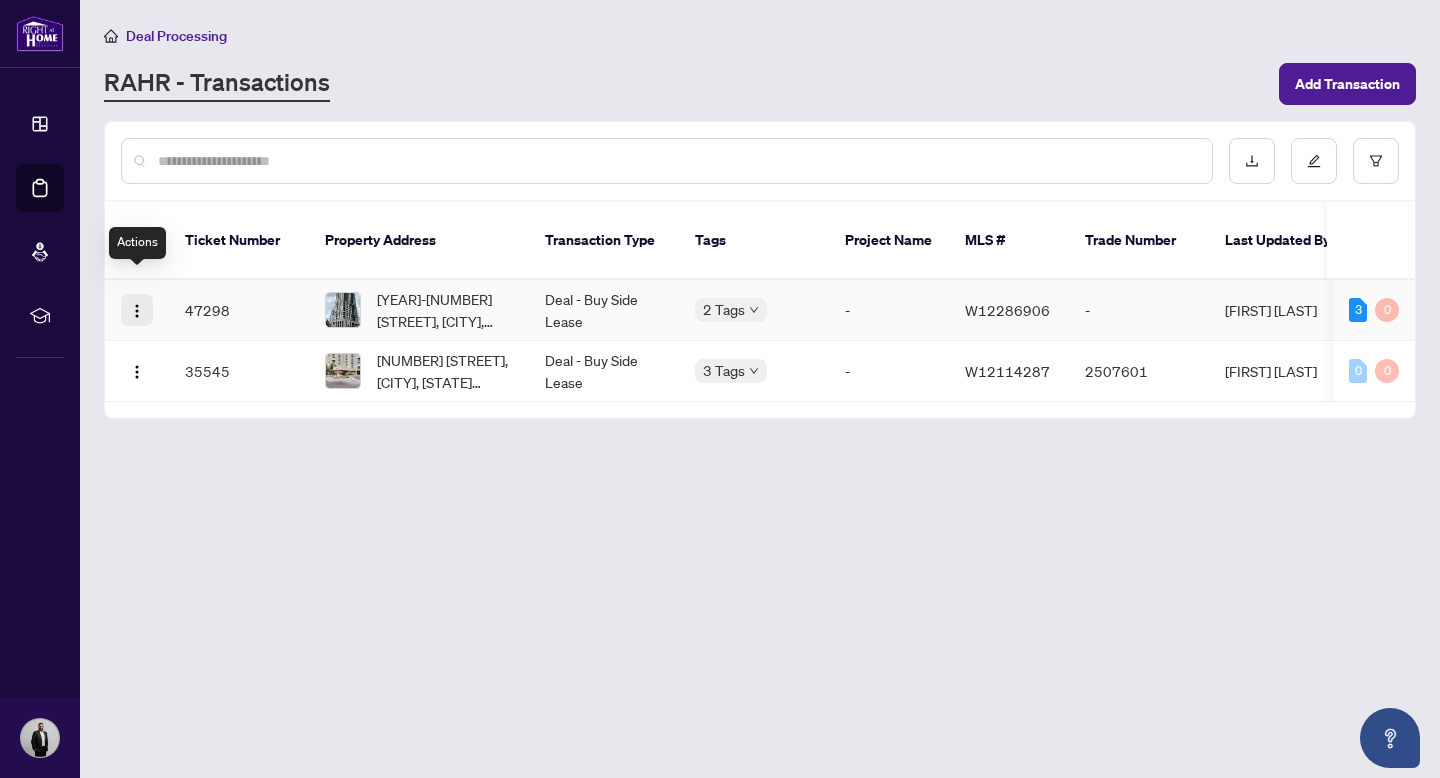 click at bounding box center (137, 311) 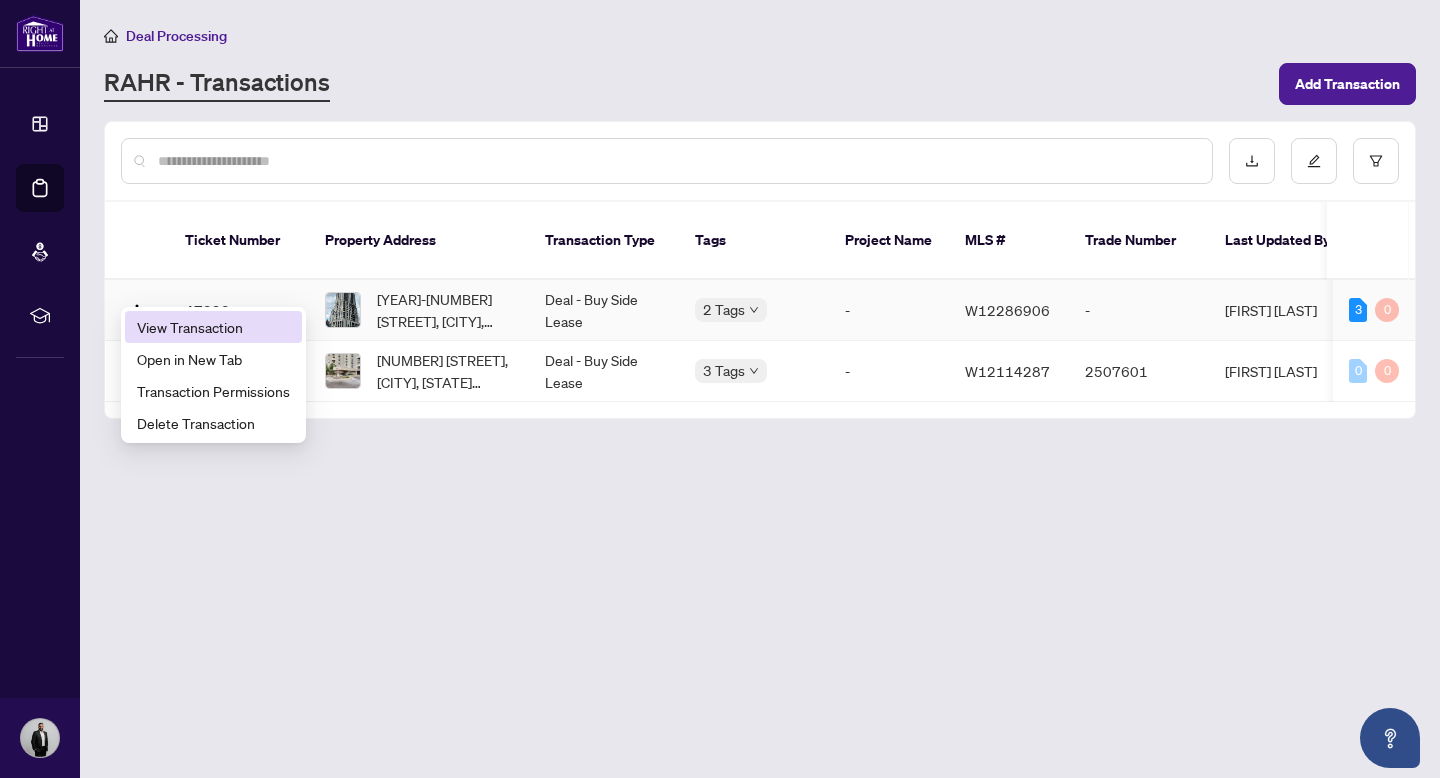 click on "View Transaction" at bounding box center [213, 327] 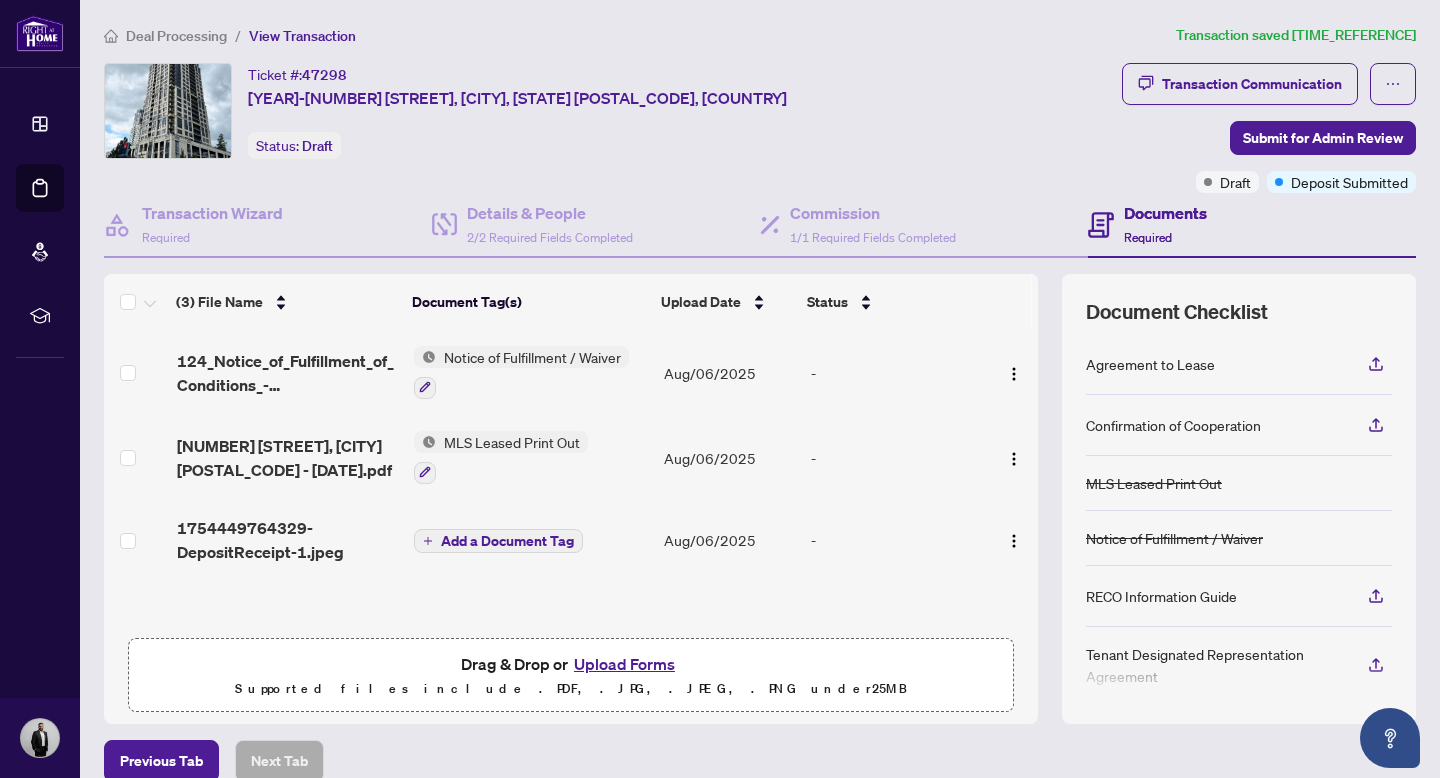 scroll, scrollTop: 11, scrollLeft: 0, axis: vertical 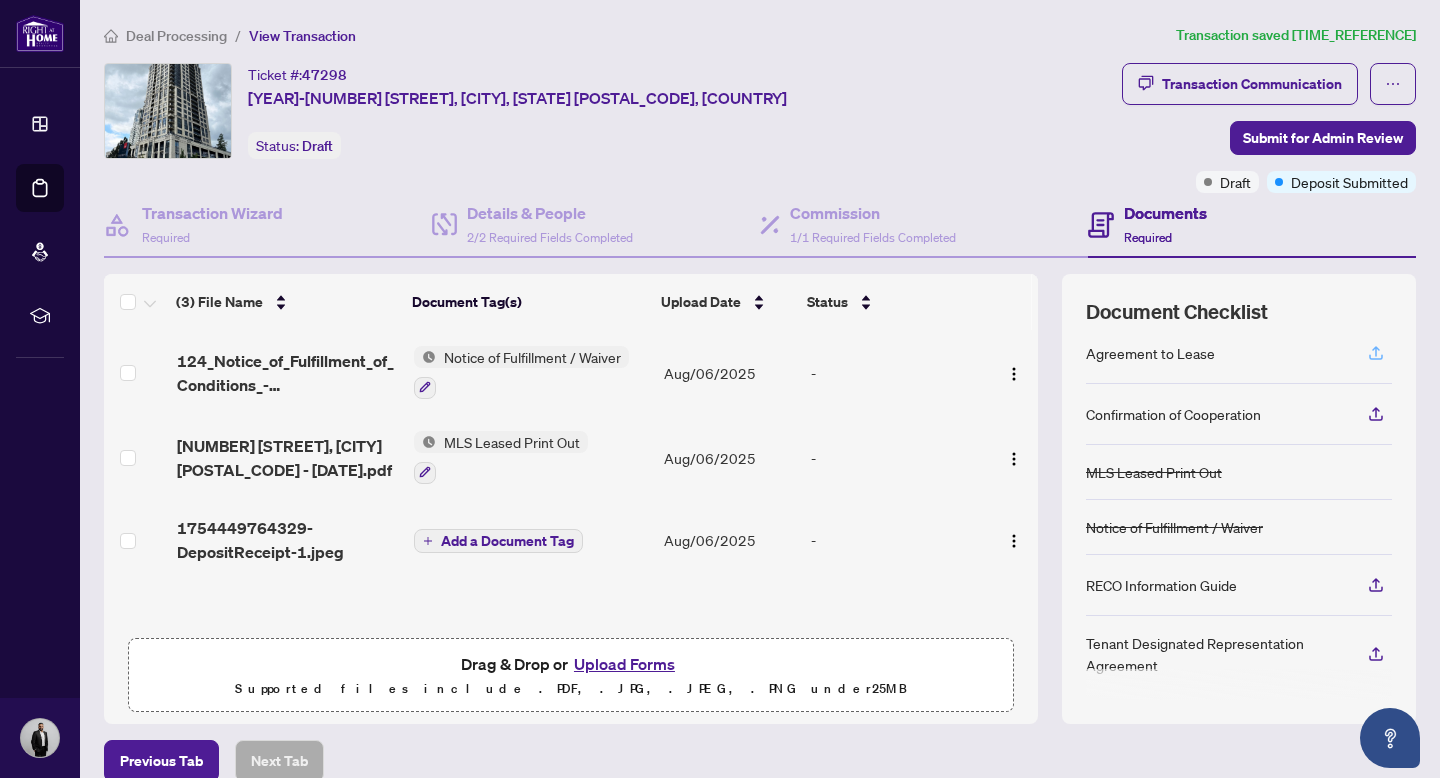 click 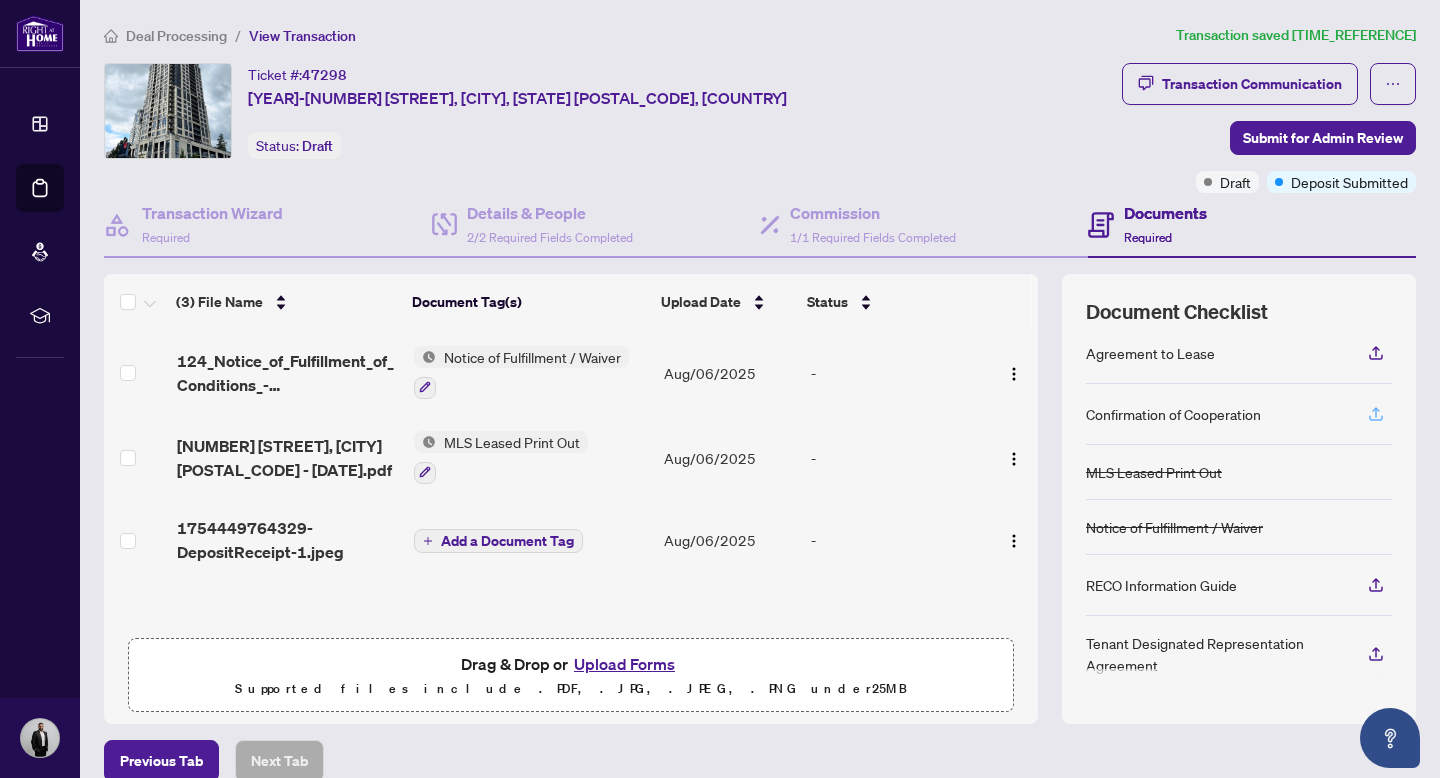 click 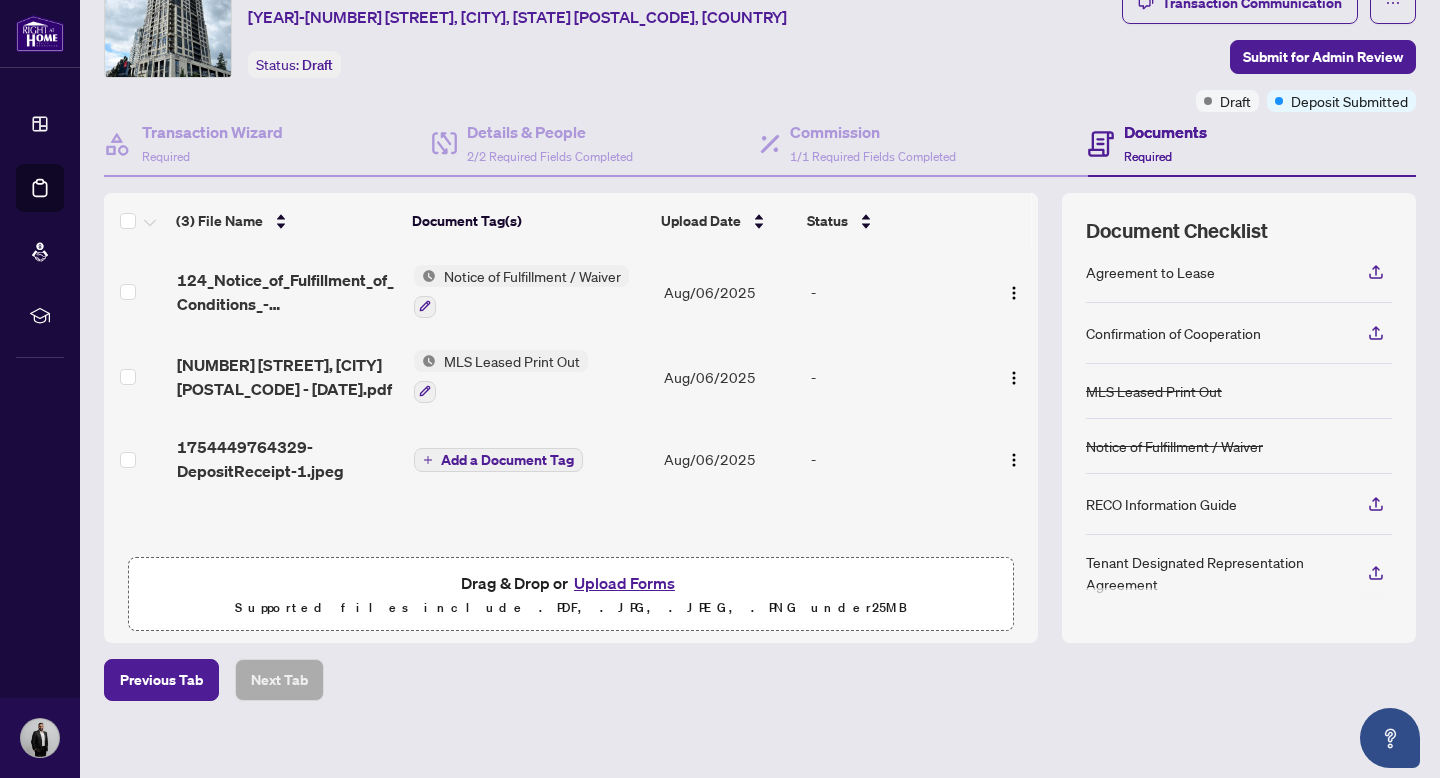 scroll, scrollTop: 96, scrollLeft: 0, axis: vertical 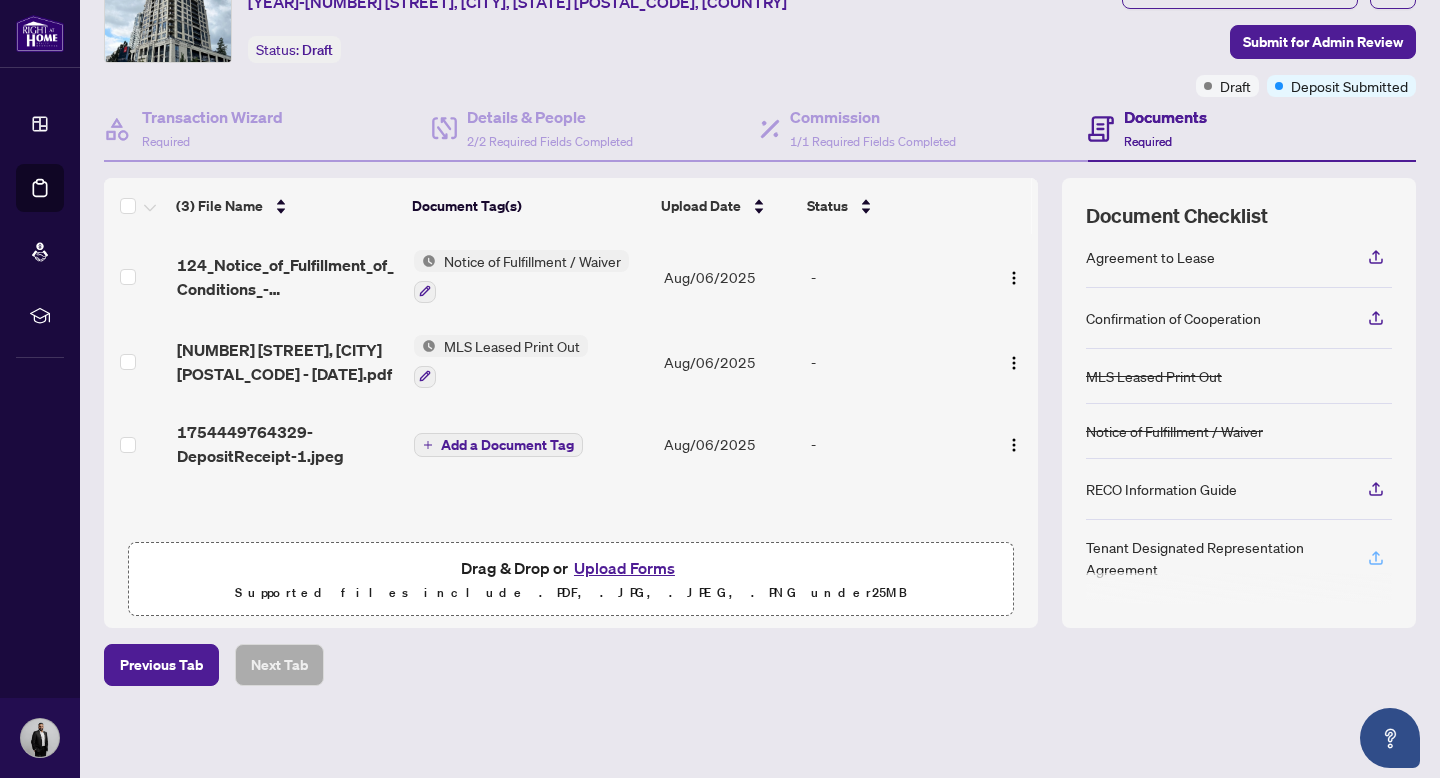 click 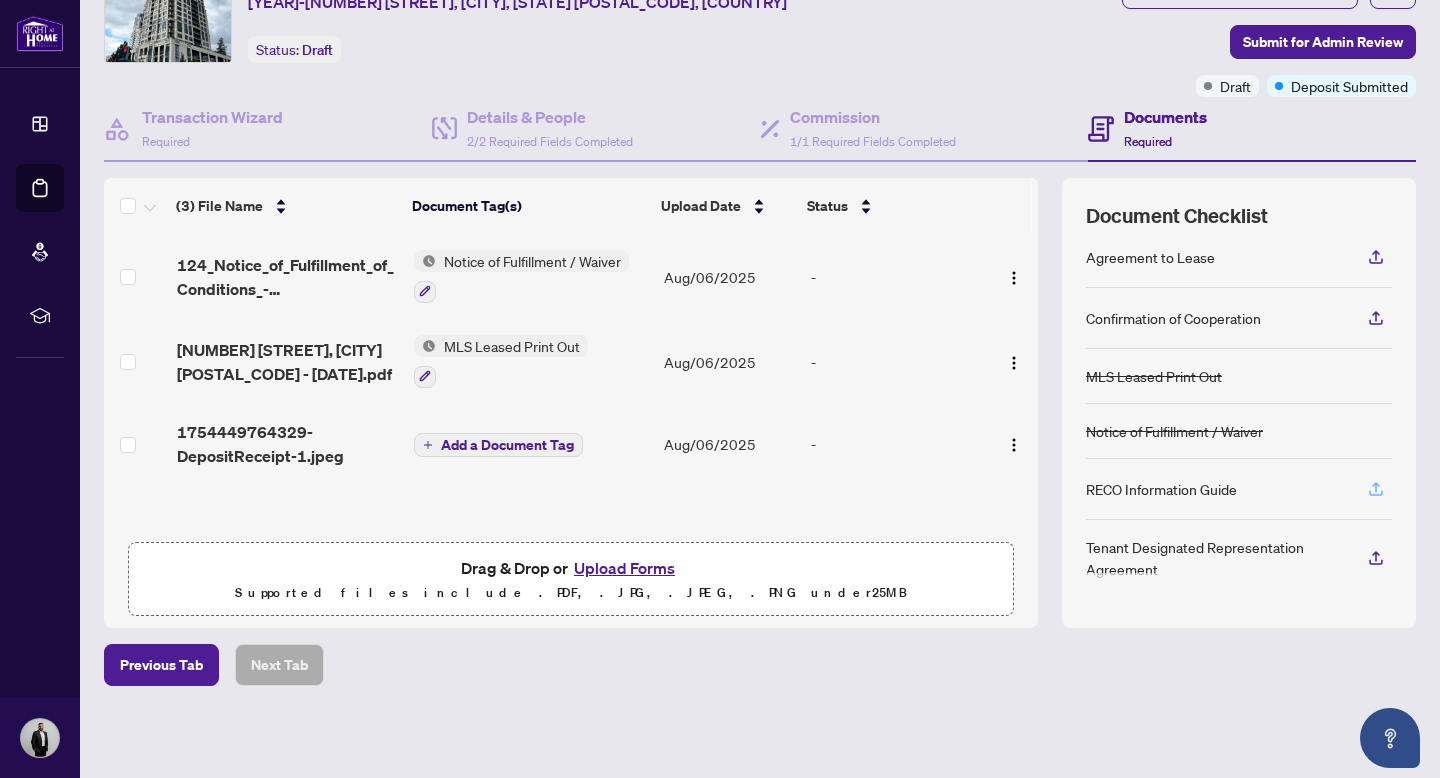 click 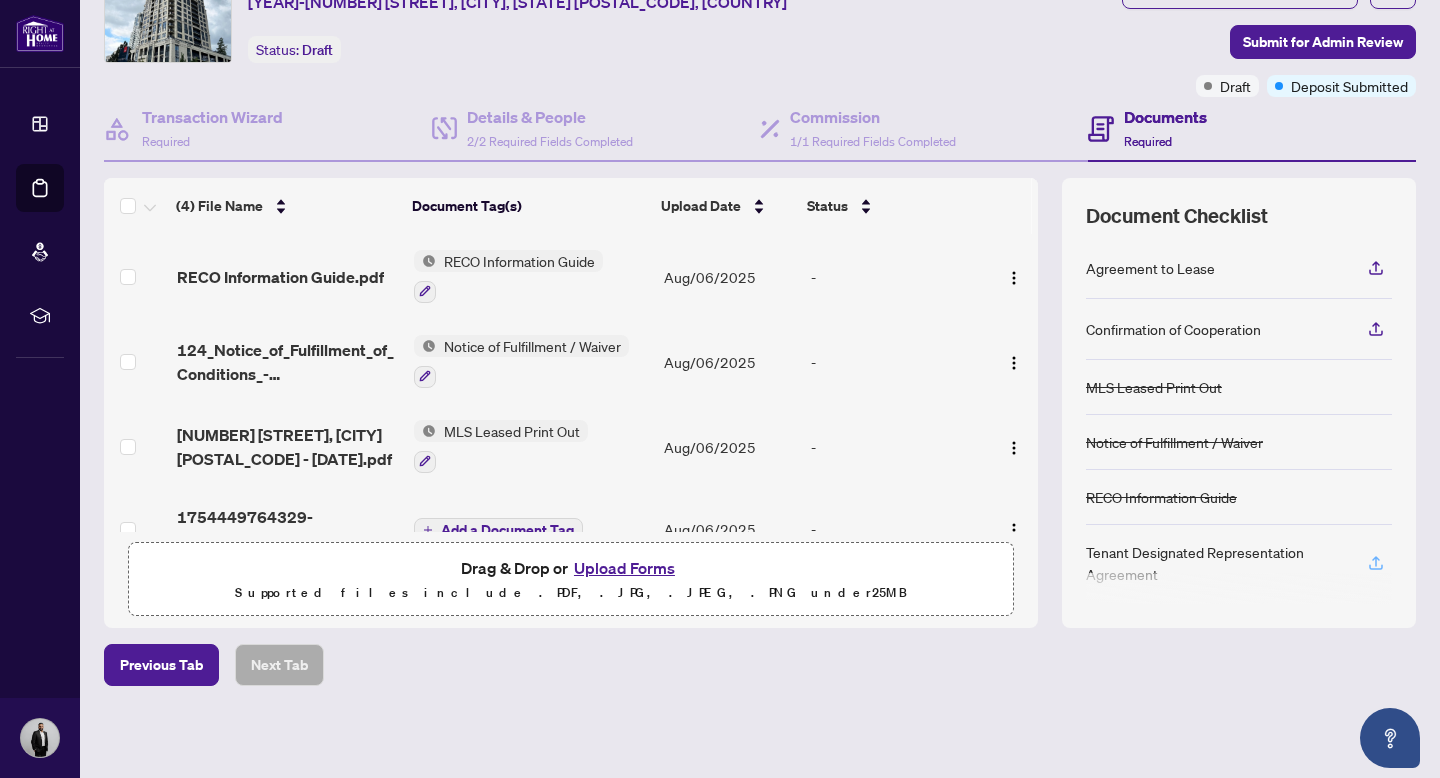 click 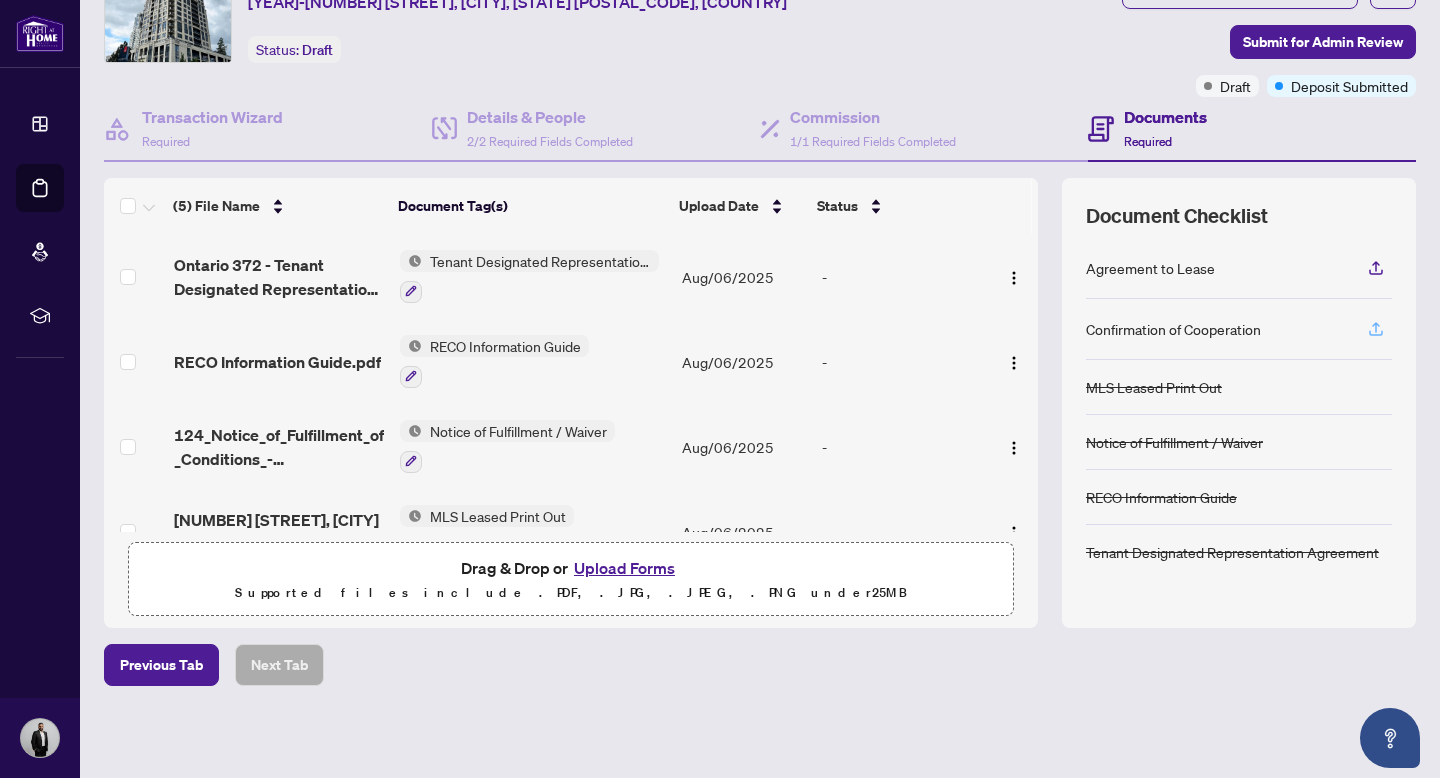 click 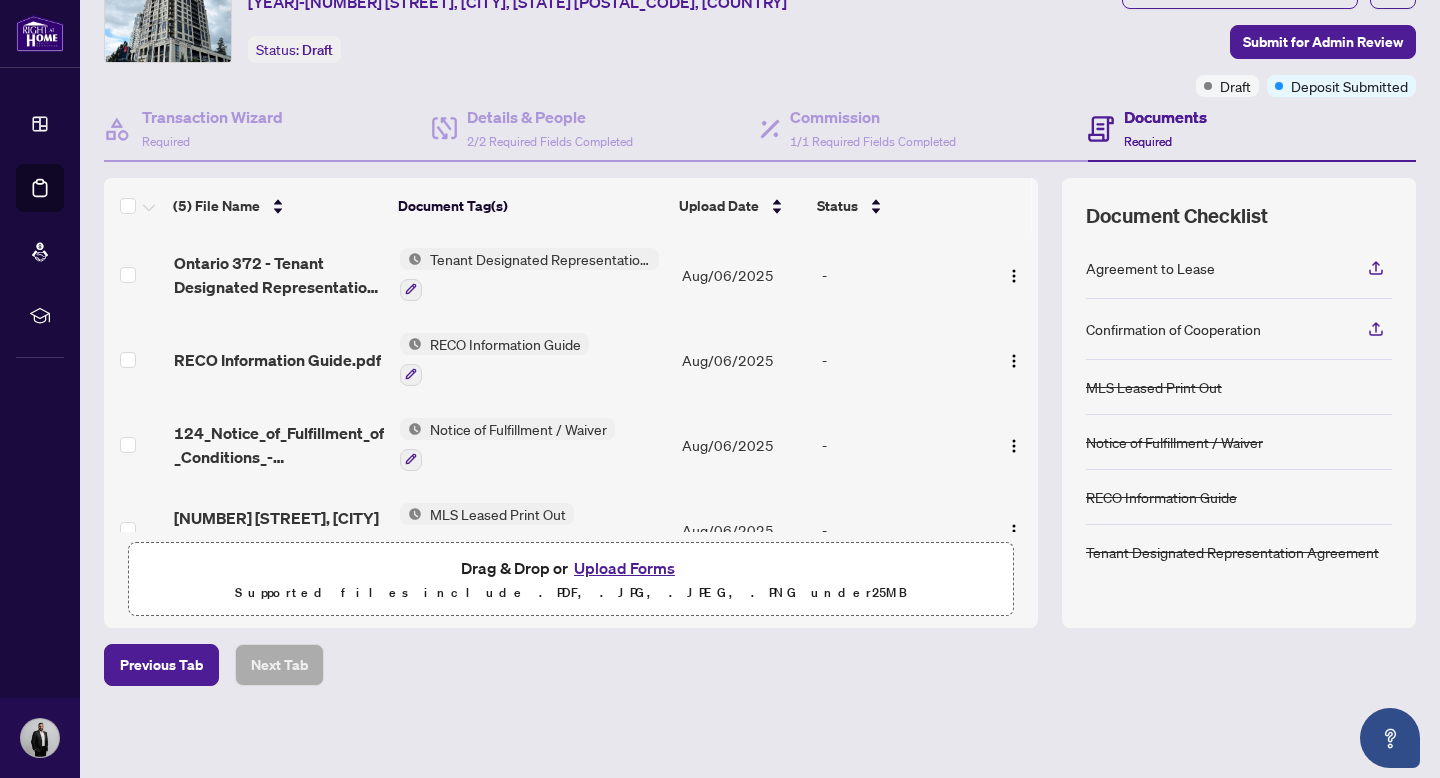 scroll, scrollTop: 0, scrollLeft: 0, axis: both 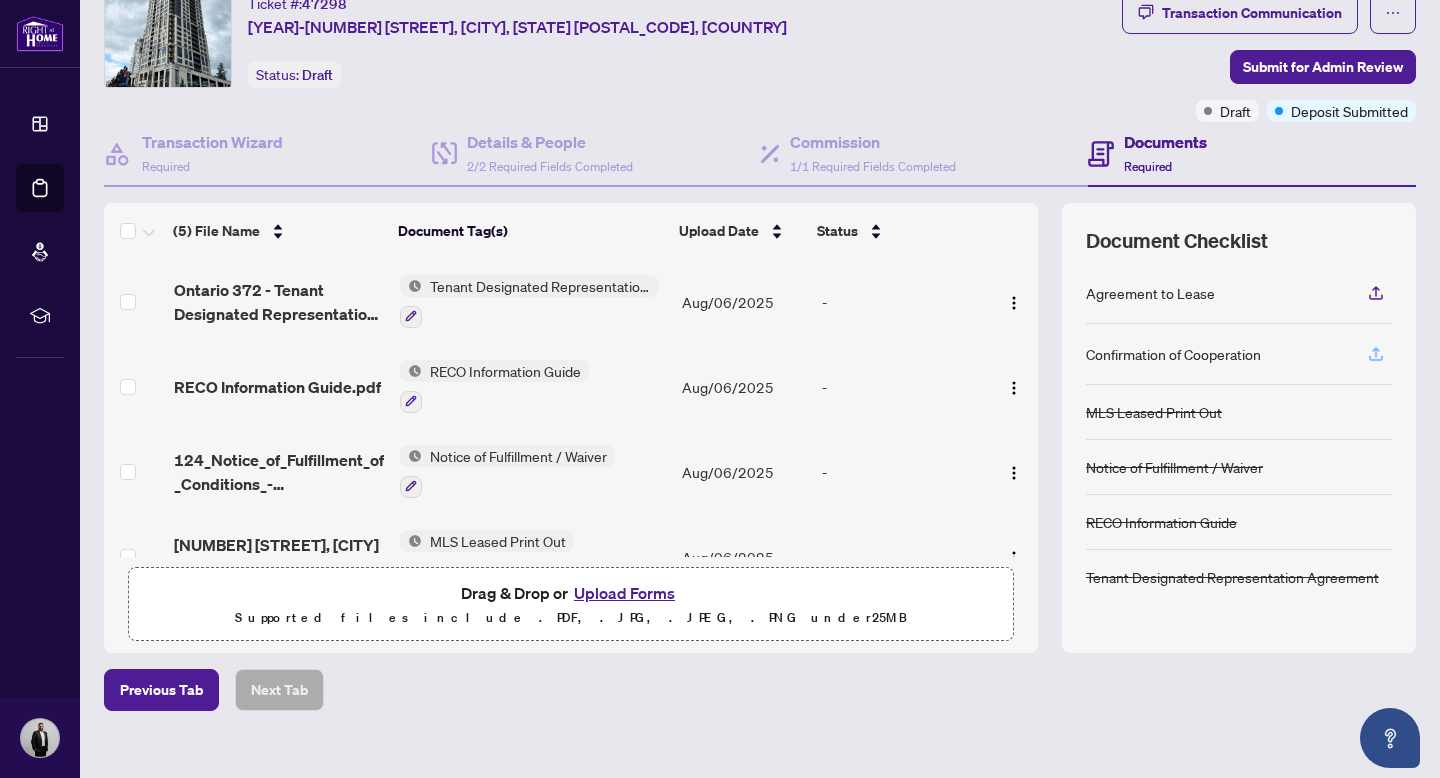 click 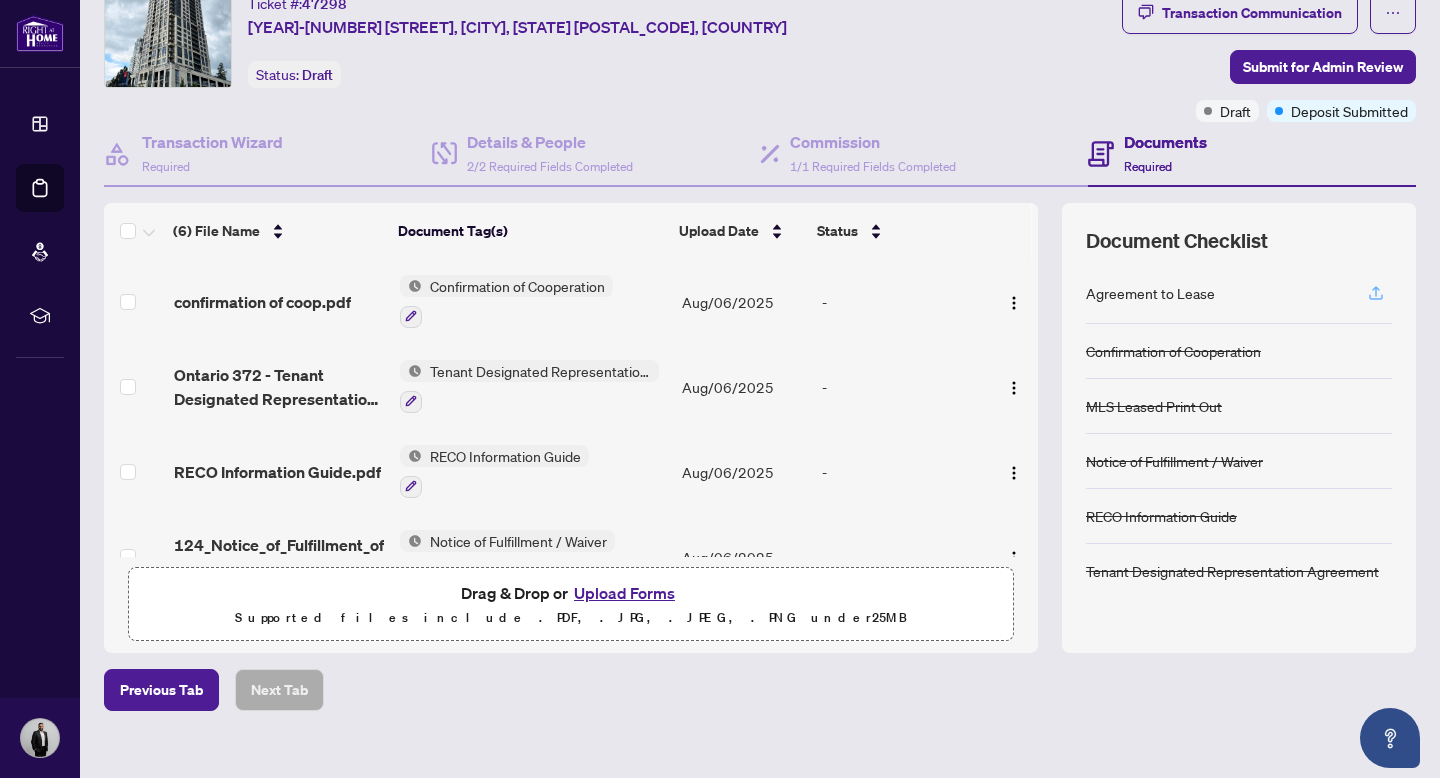 click 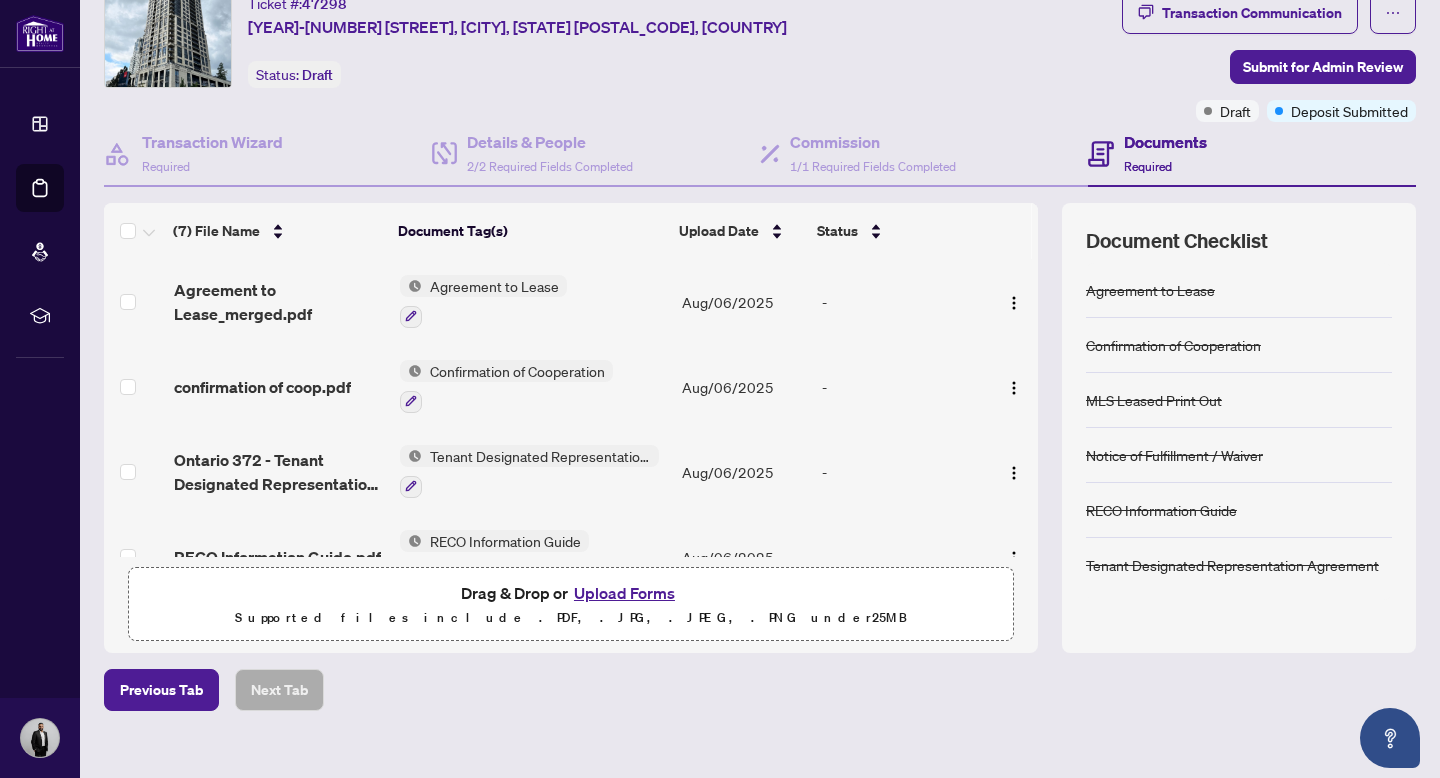 scroll, scrollTop: 96, scrollLeft: 0, axis: vertical 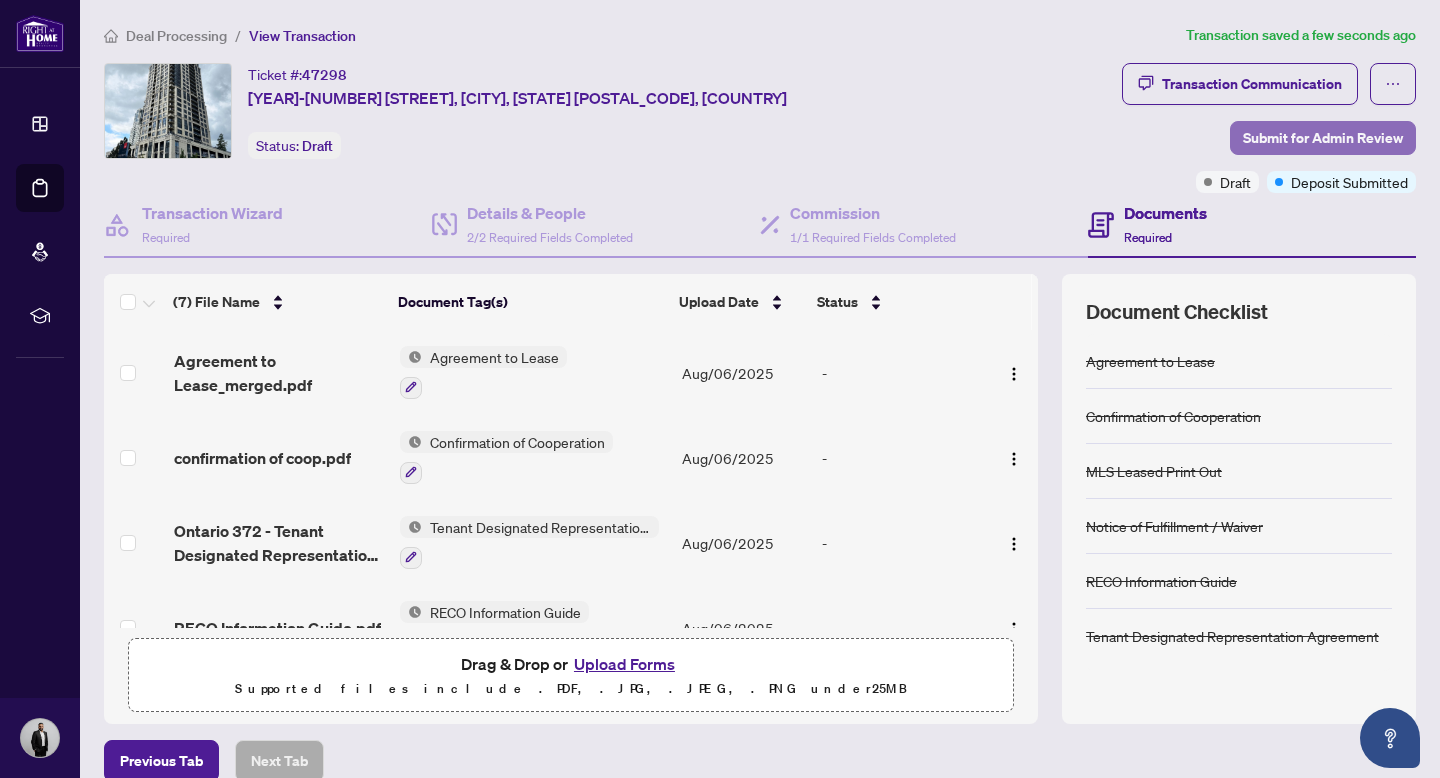 click on "Submit for Admin Review" at bounding box center [1323, 138] 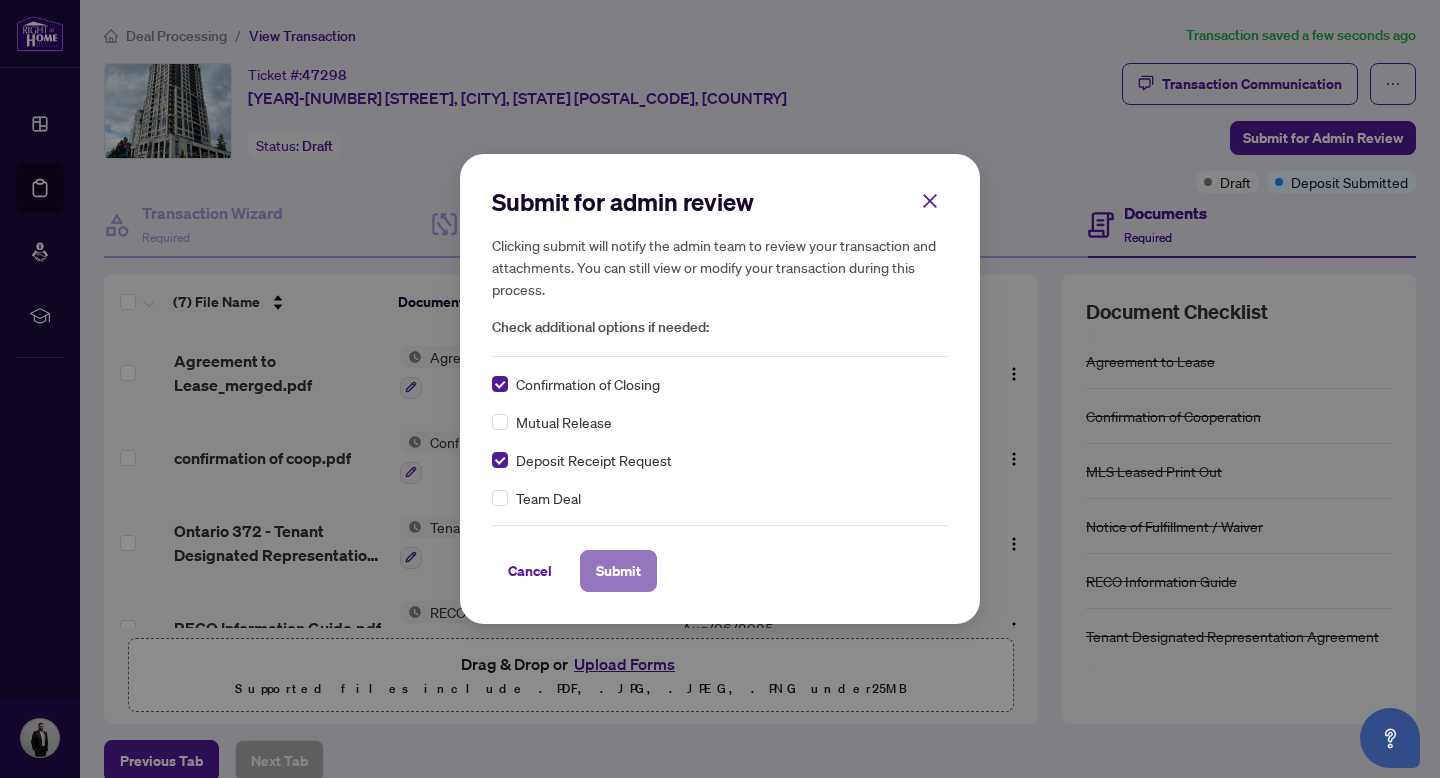 click on "Submit" at bounding box center [618, 571] 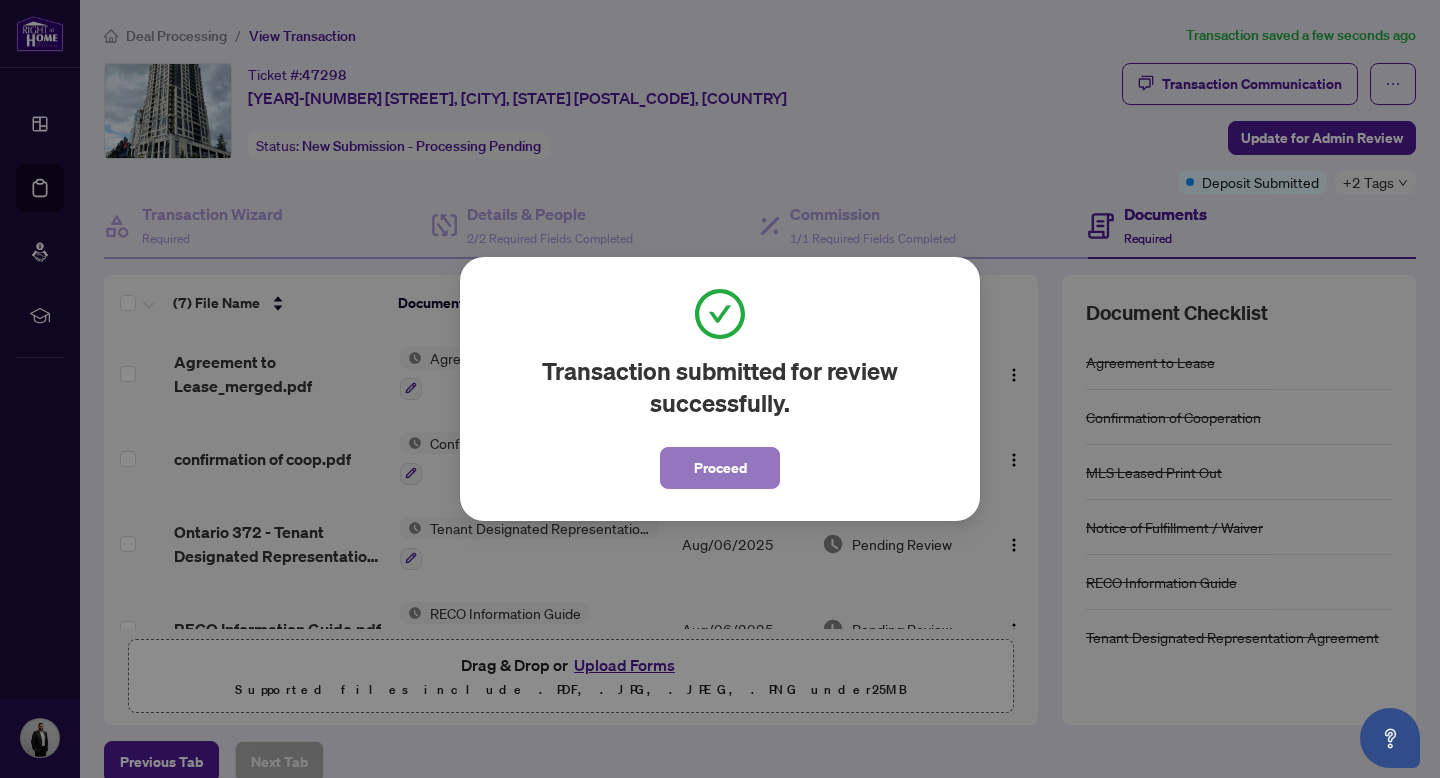 click on "Proceed" at bounding box center (720, 468) 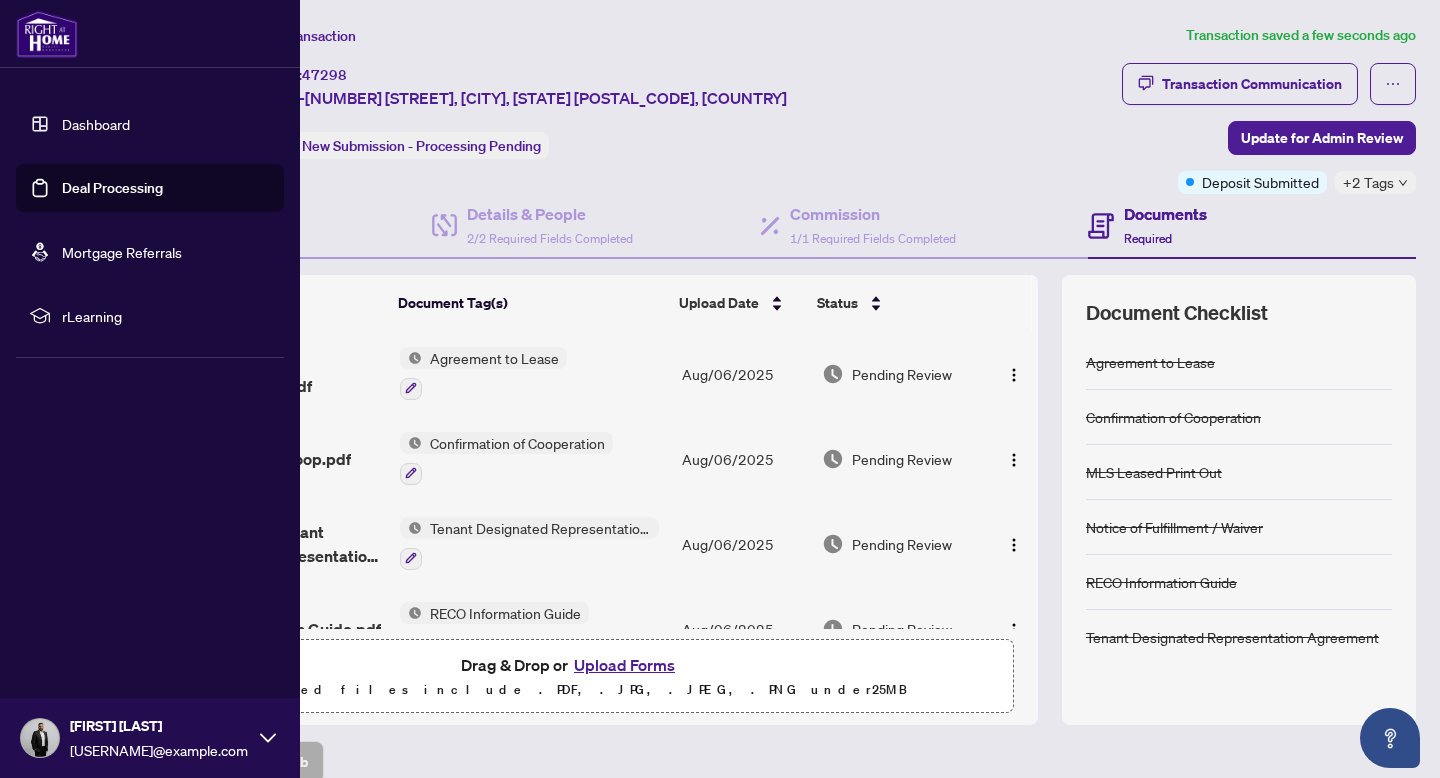 click on "Deal Processing" at bounding box center [112, 188] 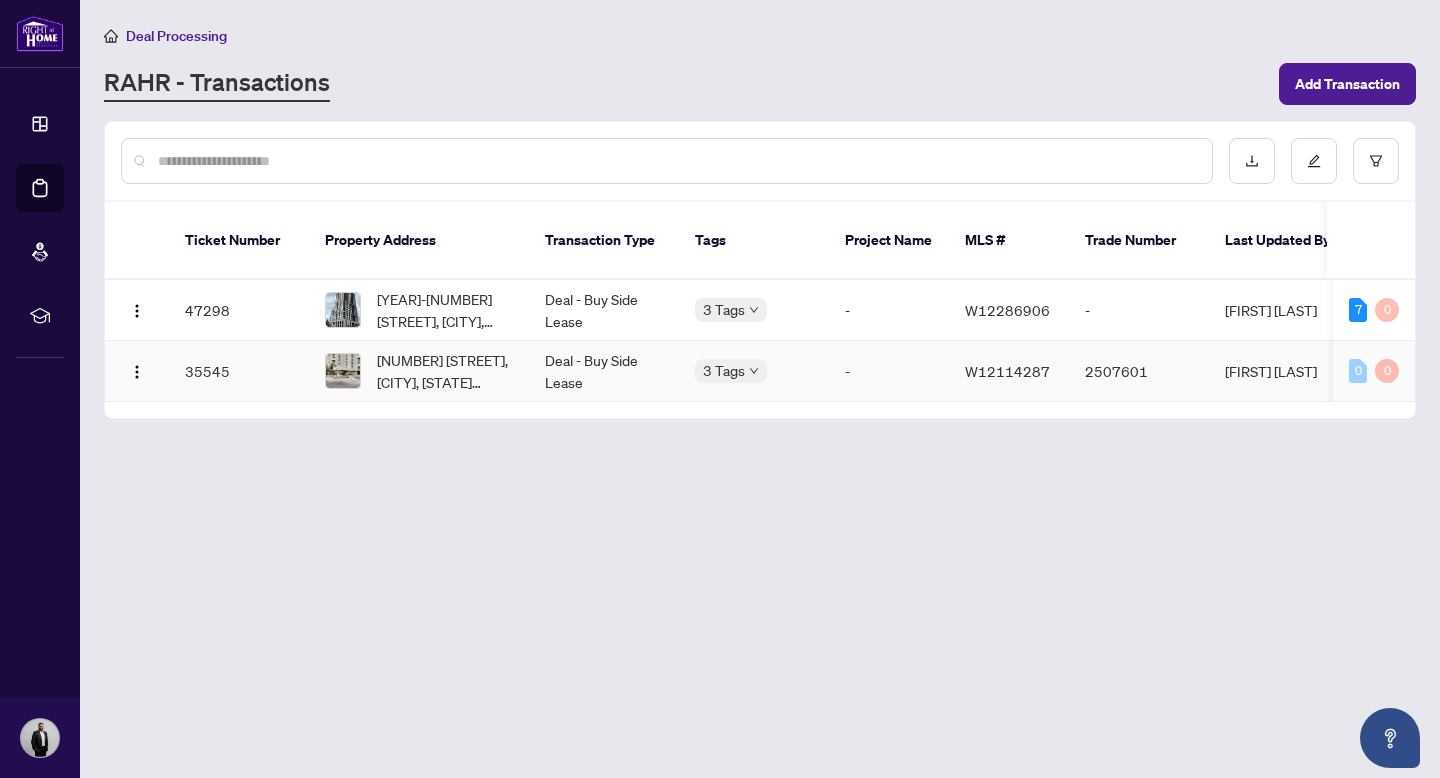 click on "2507601" at bounding box center [1139, 371] 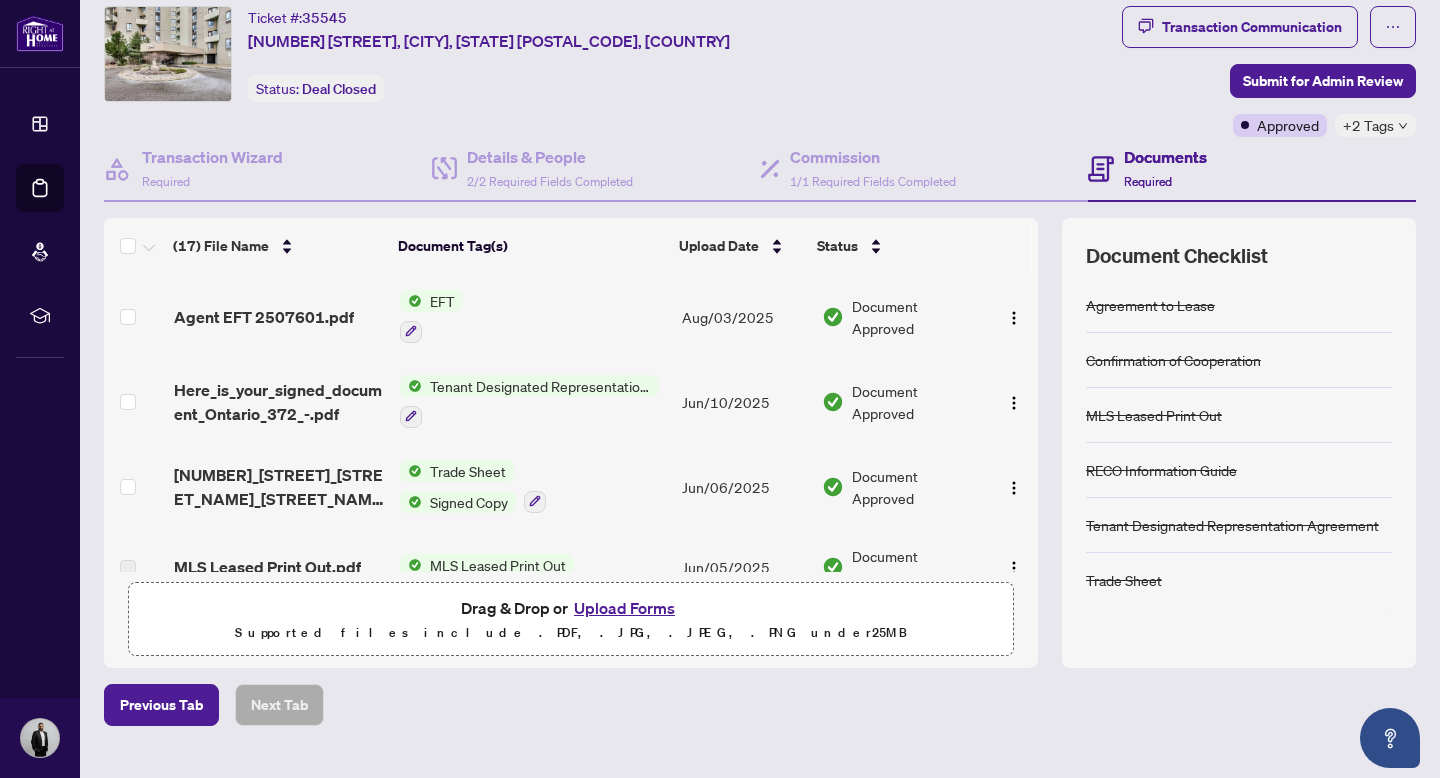 scroll, scrollTop: 97, scrollLeft: 0, axis: vertical 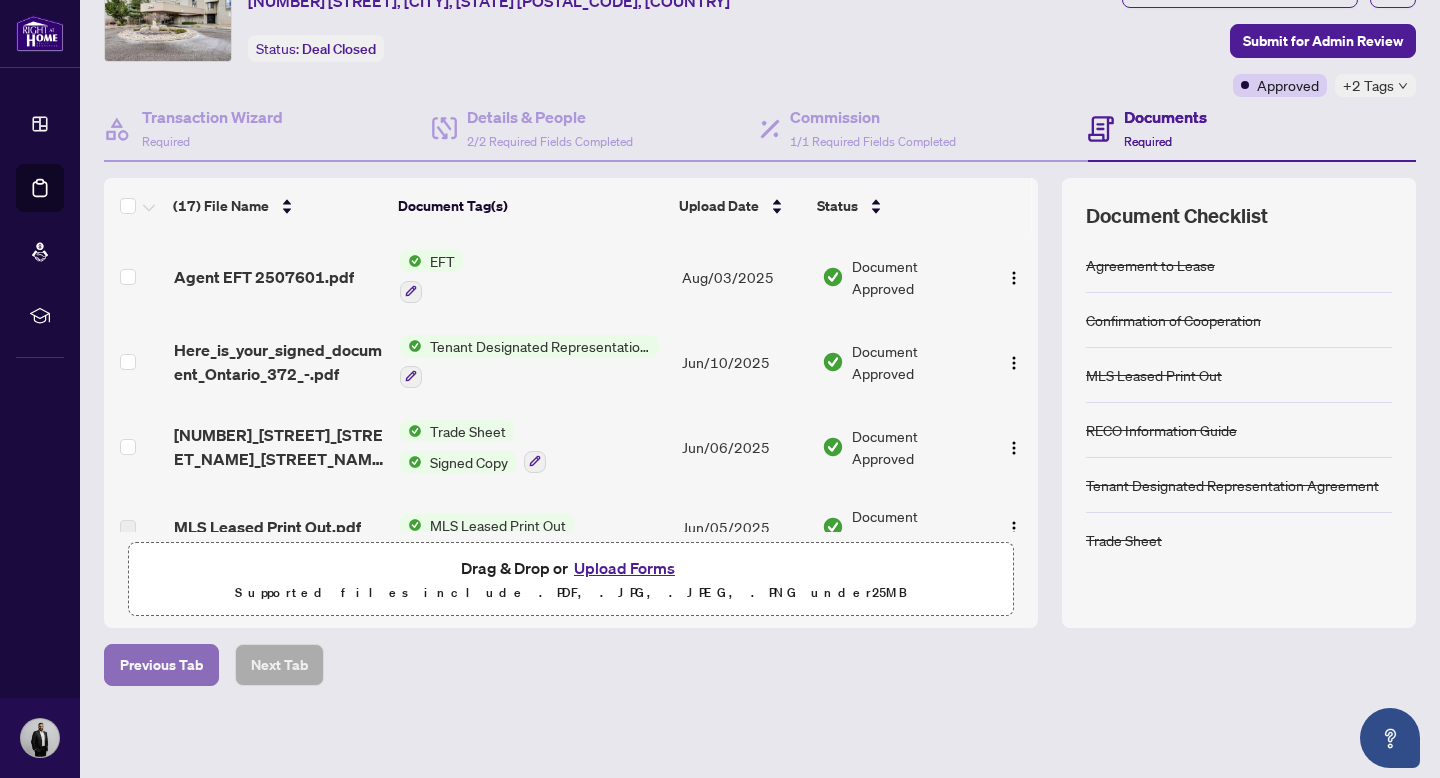 click on "Previous Tab" at bounding box center (161, 665) 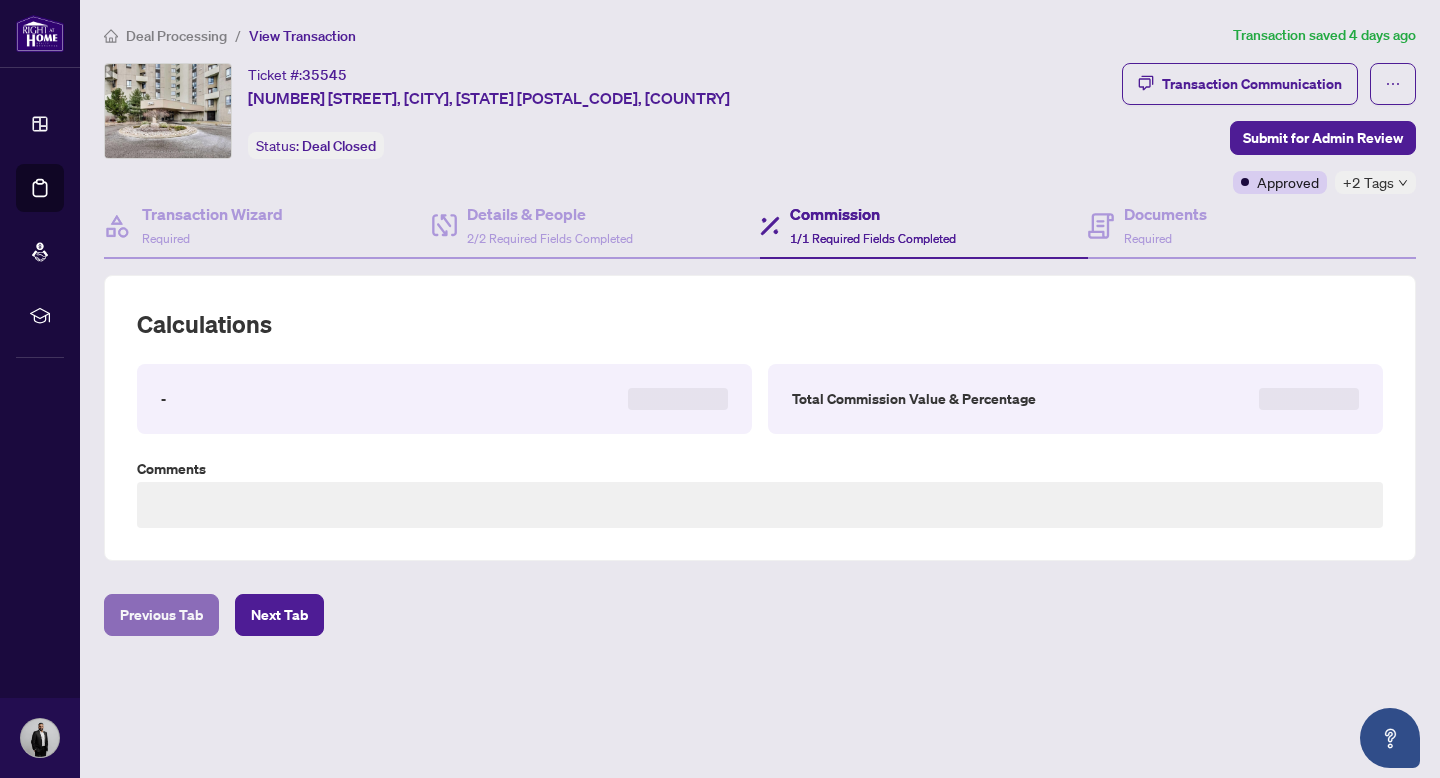 scroll, scrollTop: 0, scrollLeft: 0, axis: both 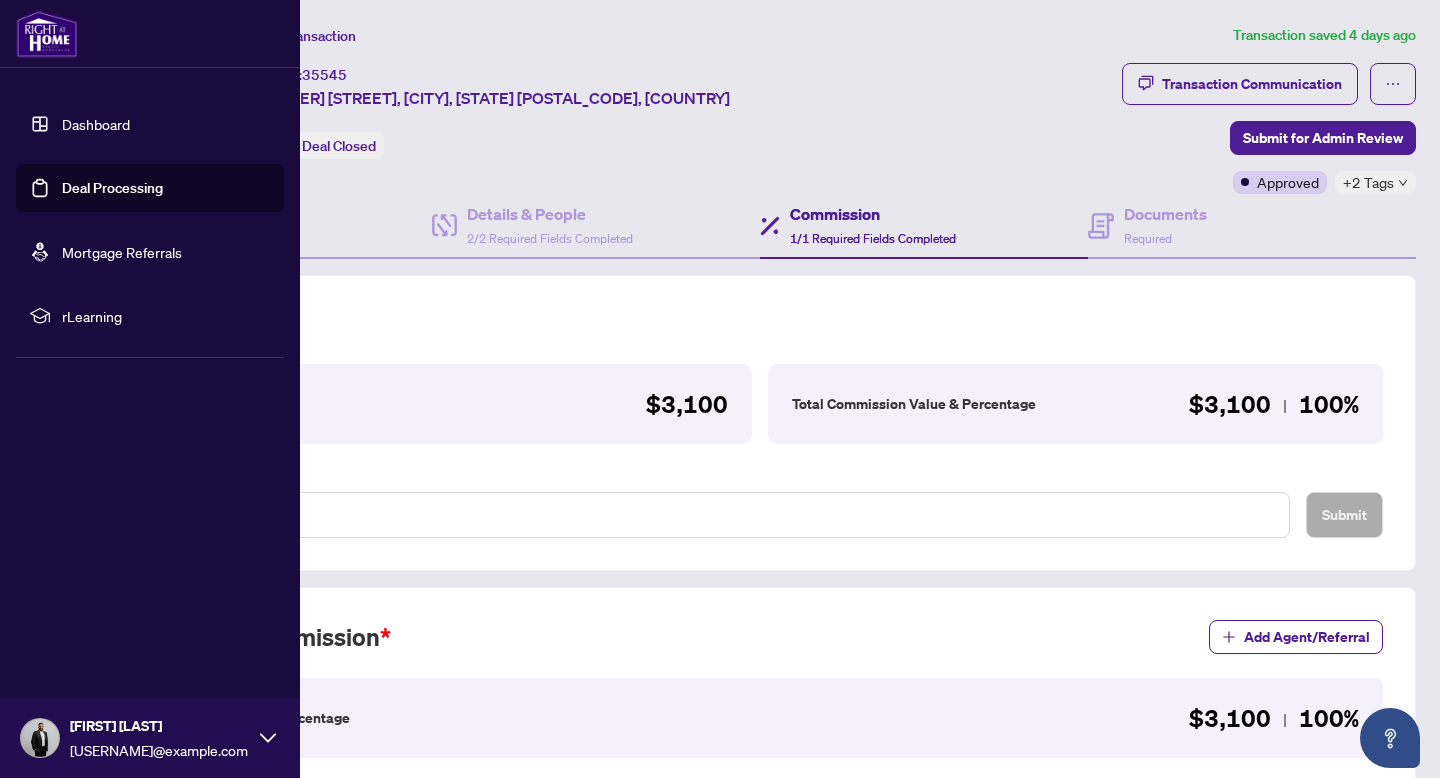 click on "Deal Processing" at bounding box center (112, 188) 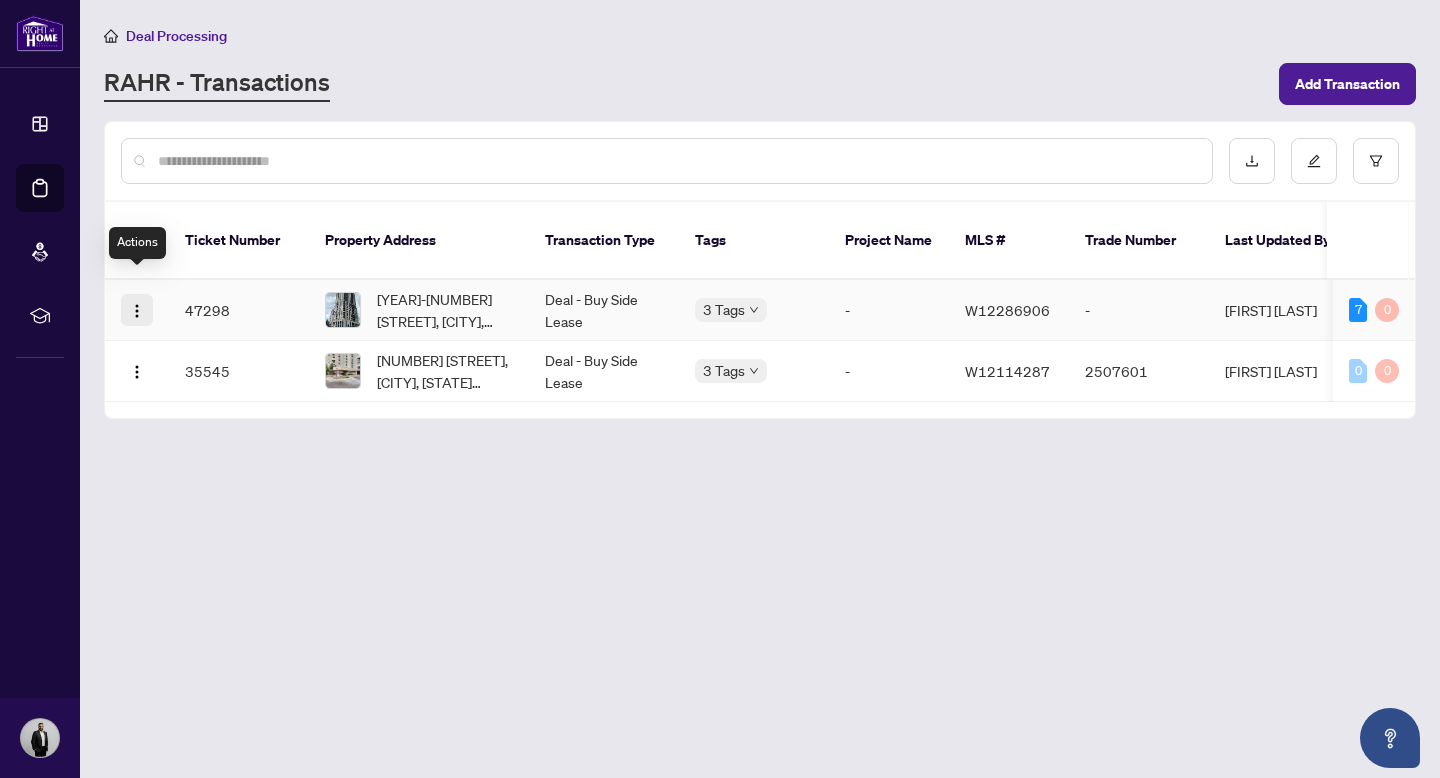 click at bounding box center [137, 311] 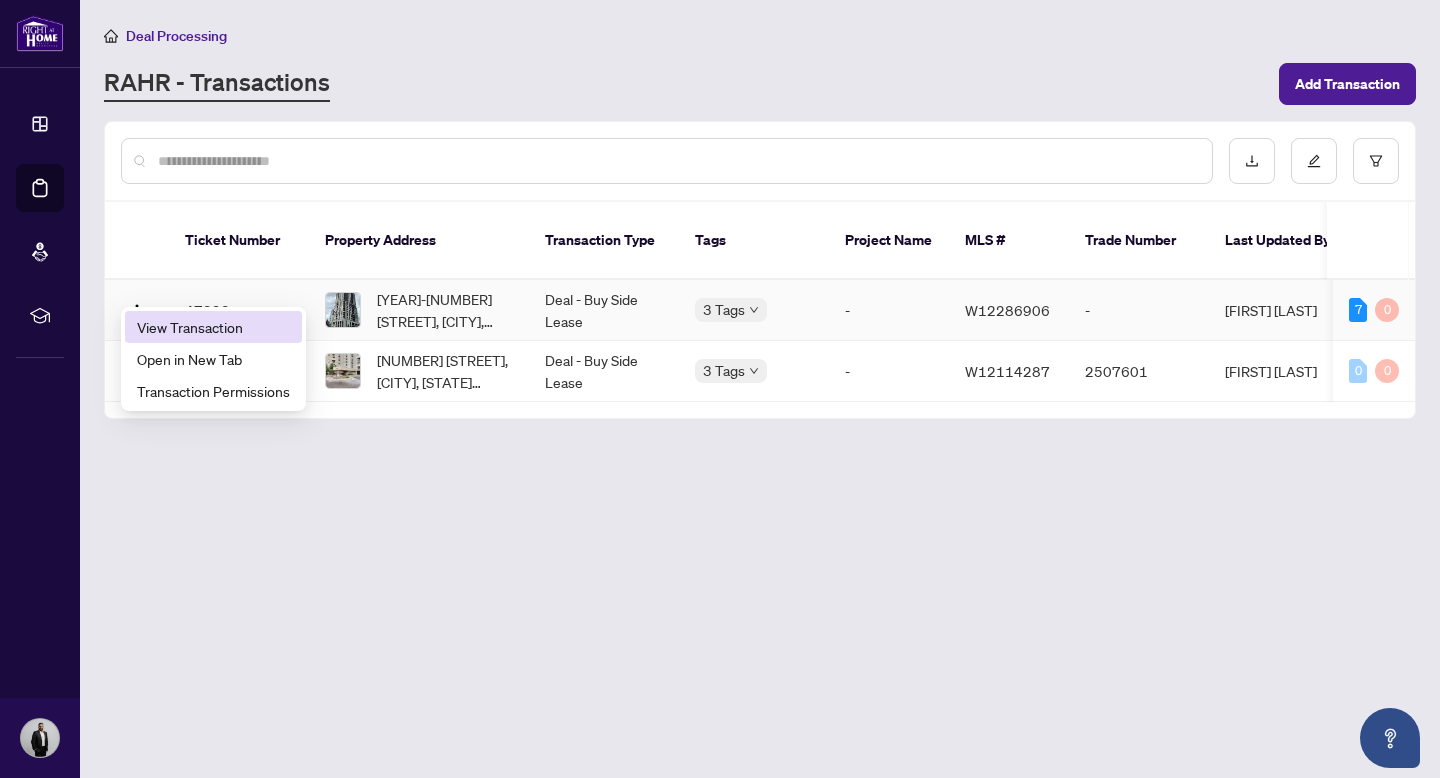 click on "View Transaction" at bounding box center [213, 327] 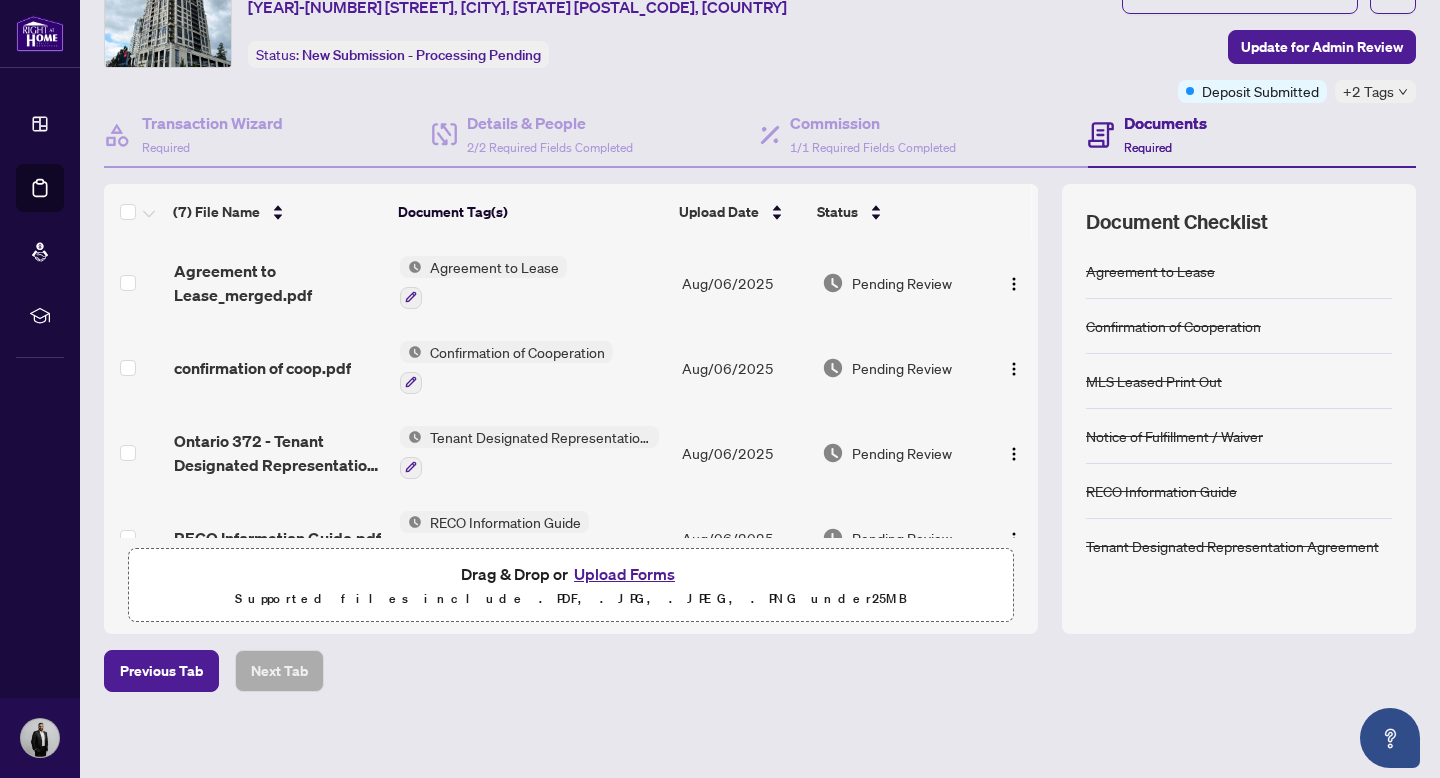 scroll, scrollTop: 97, scrollLeft: 0, axis: vertical 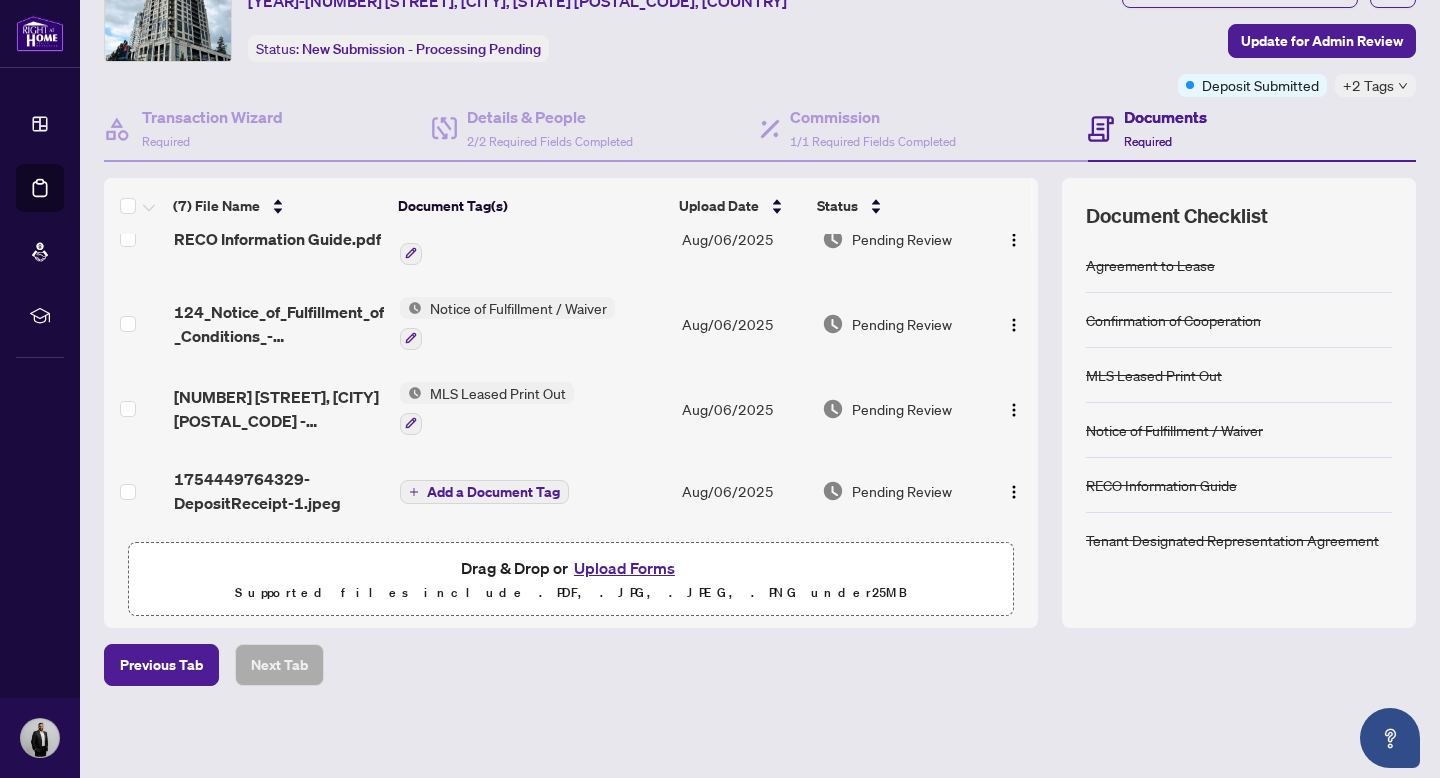click on "Add a Document Tag" at bounding box center (493, 492) 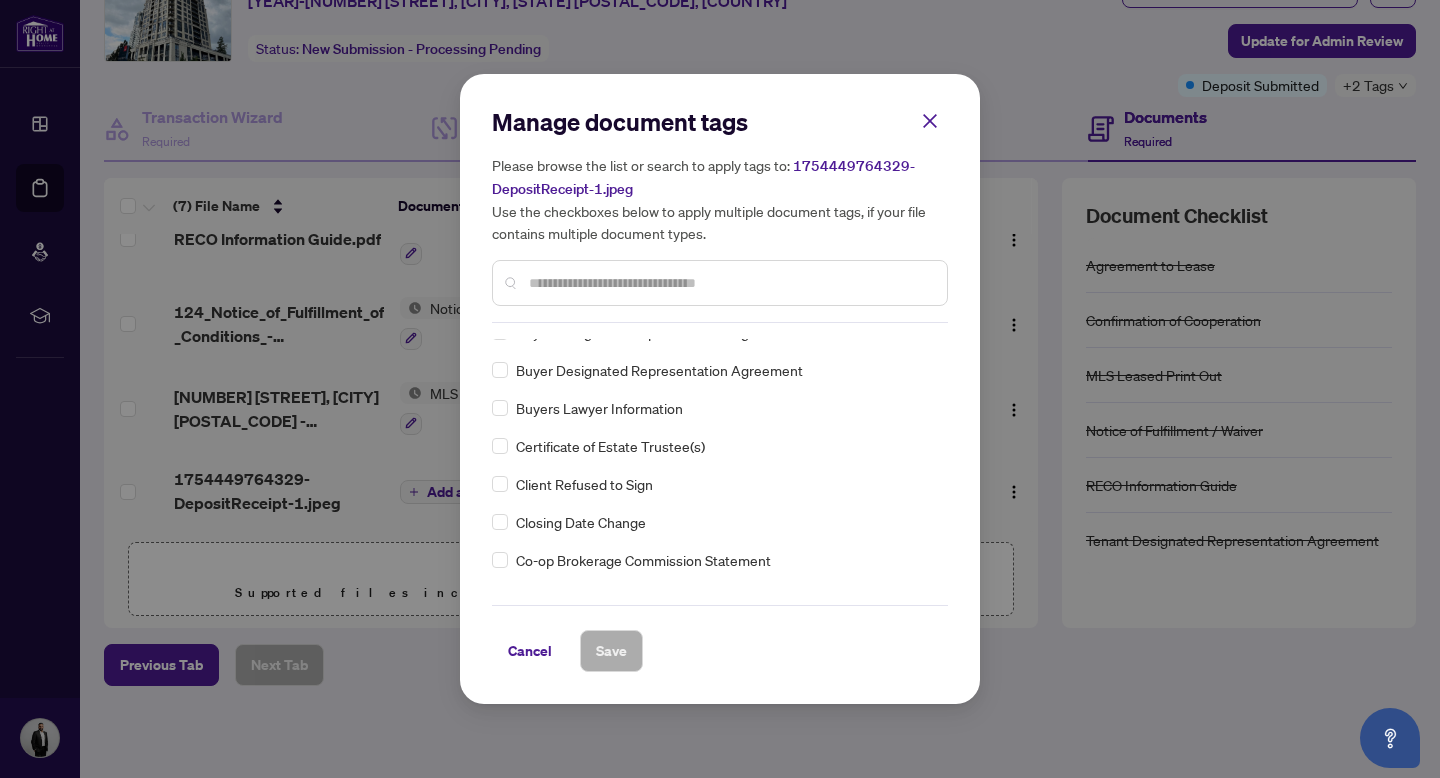 scroll, scrollTop: 650, scrollLeft: 0, axis: vertical 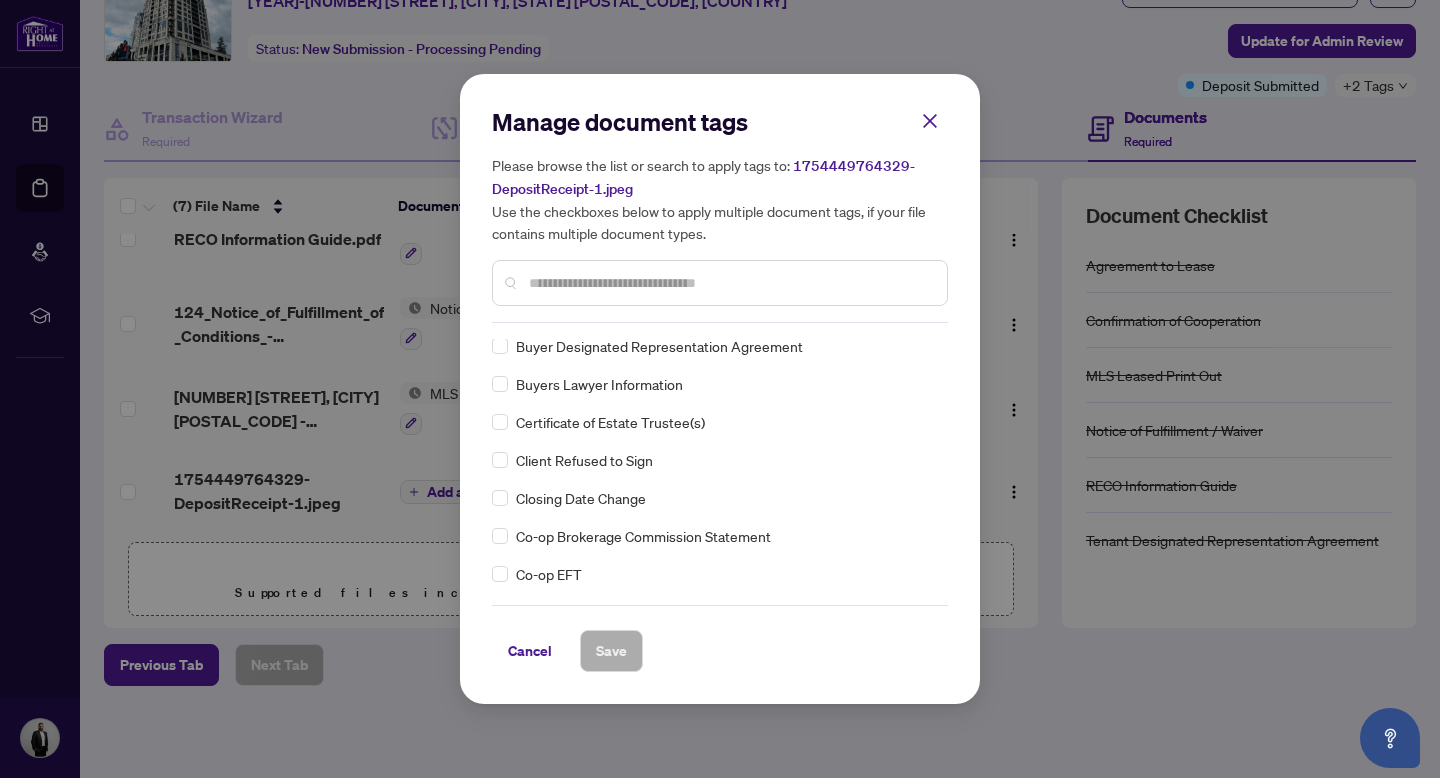 click at bounding box center (730, 283) 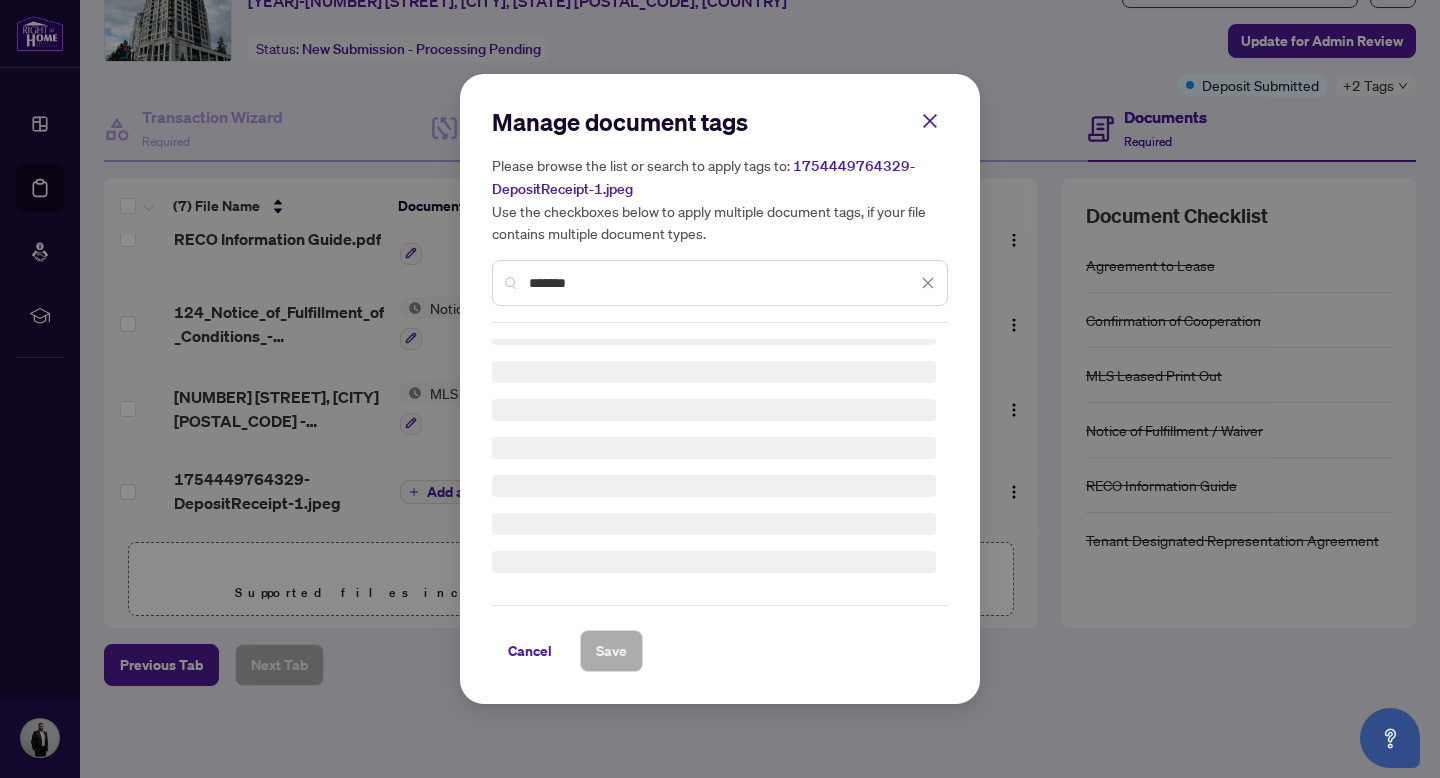 scroll, scrollTop: 0, scrollLeft: 0, axis: both 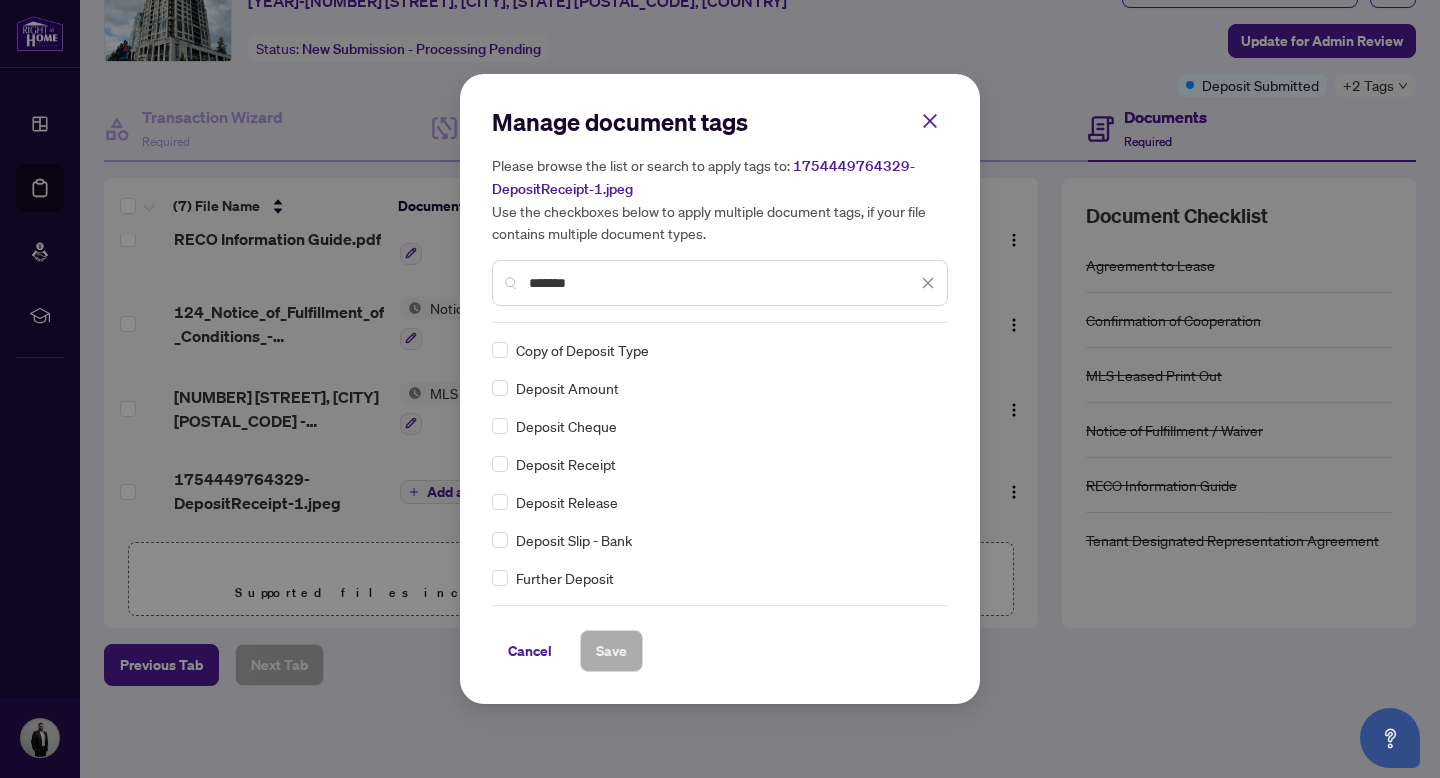 type on "*******" 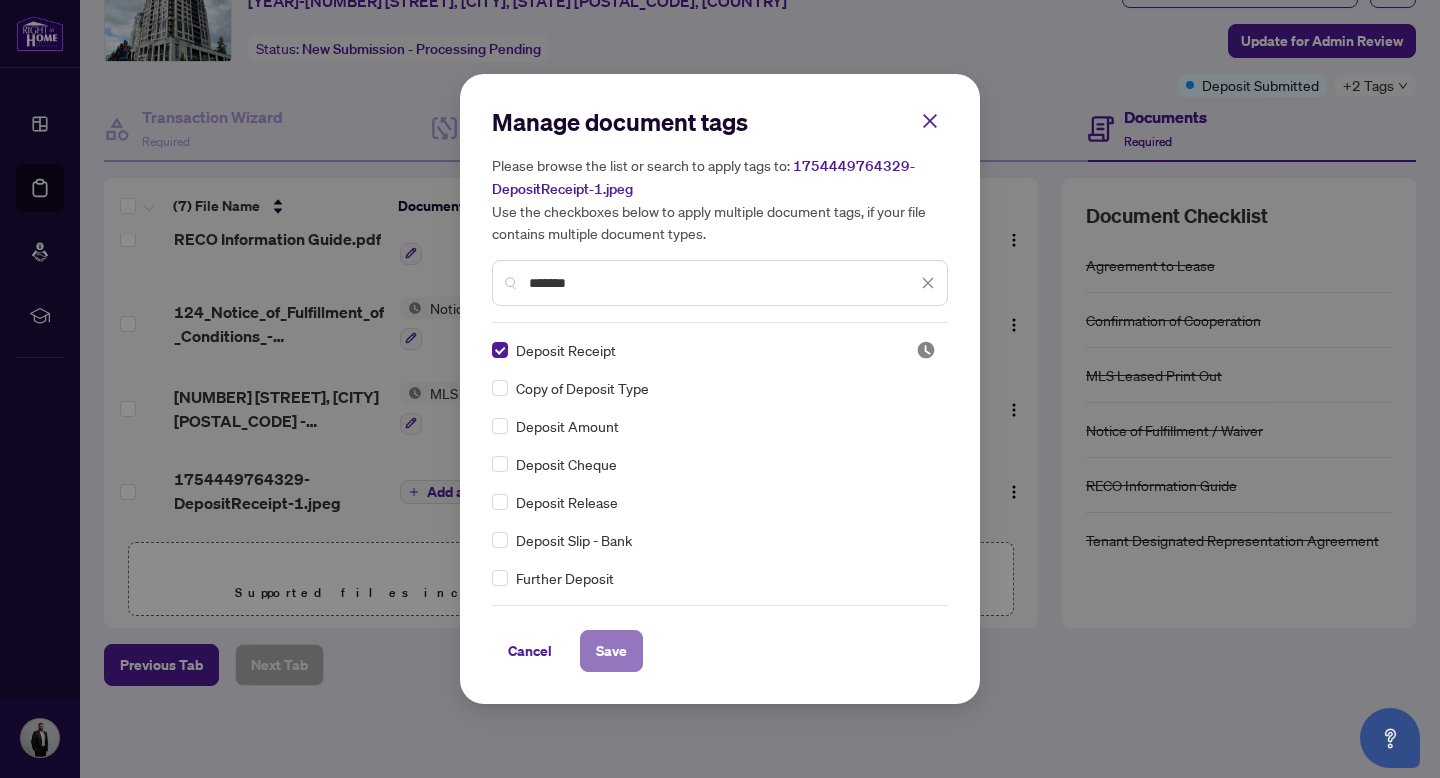 click on "Save" at bounding box center [611, 651] 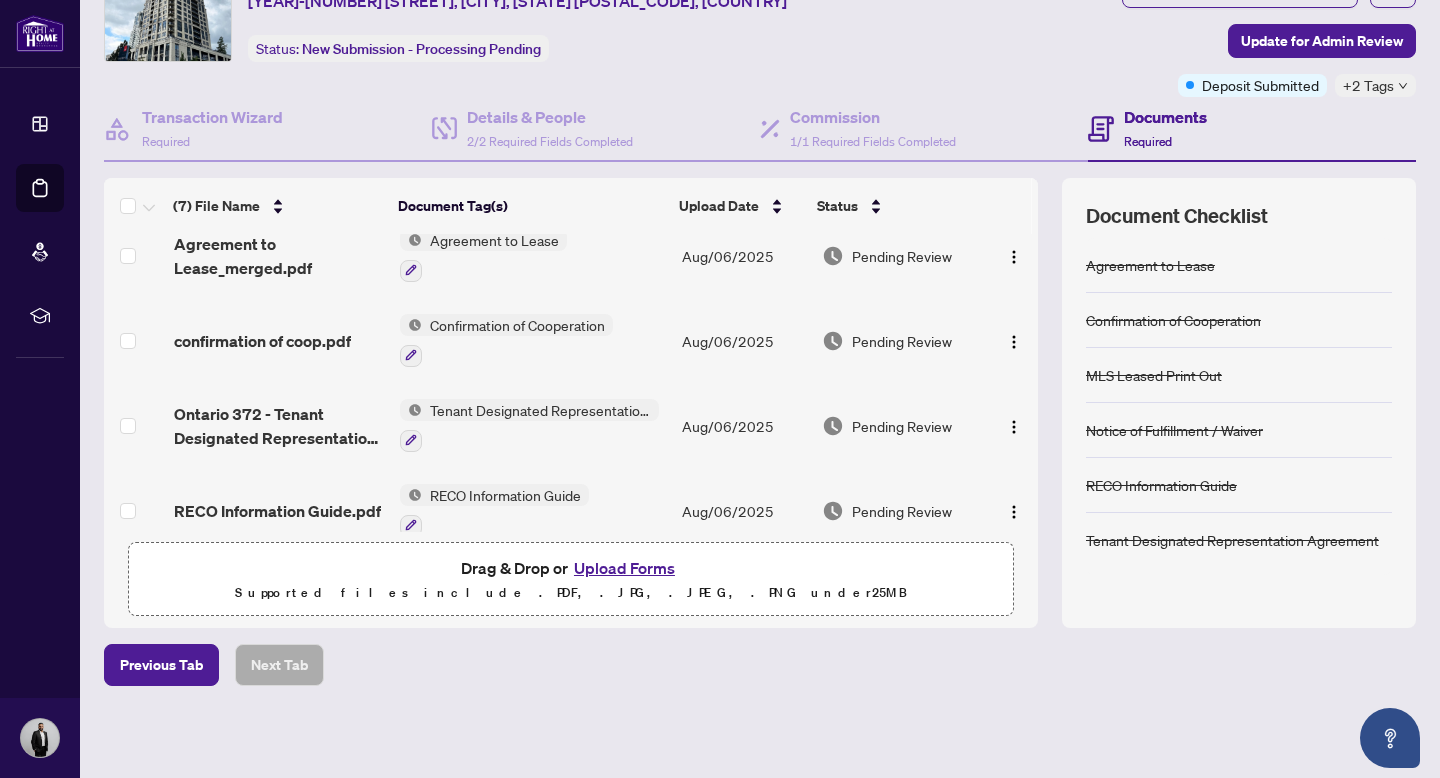 scroll, scrollTop: 0, scrollLeft: 0, axis: both 